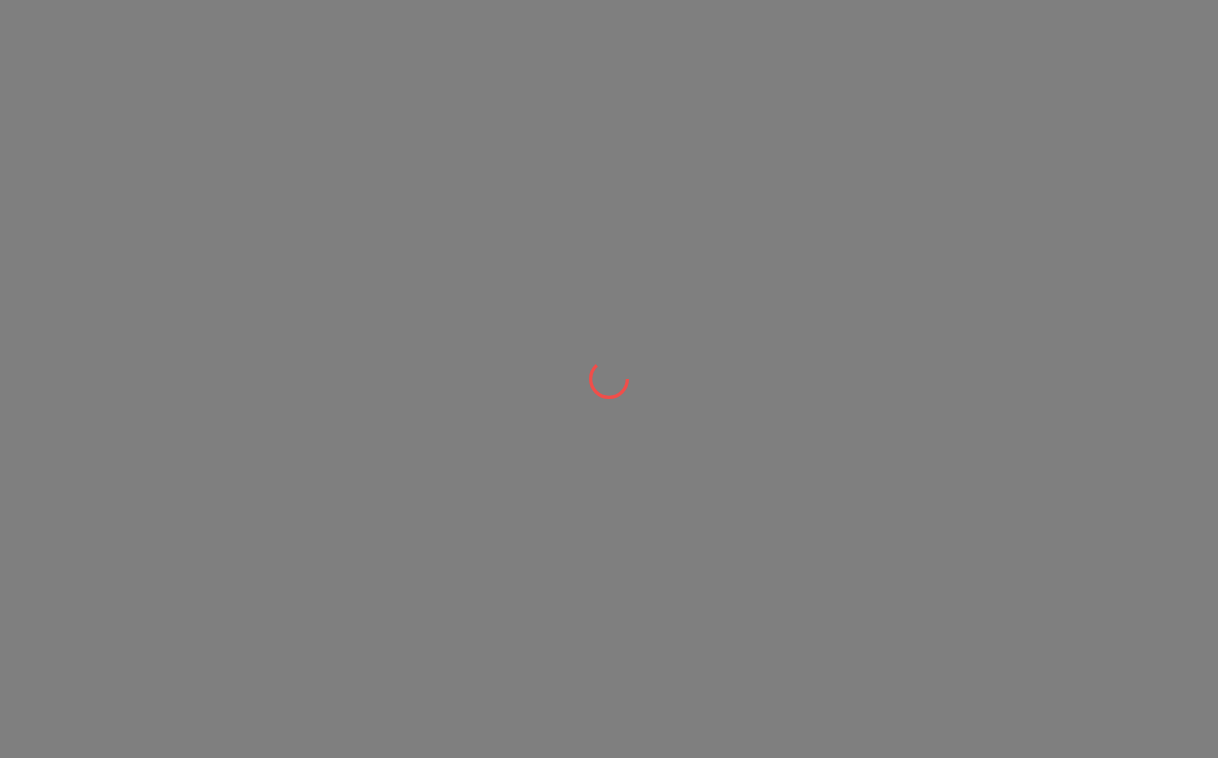 scroll, scrollTop: 0, scrollLeft: 0, axis: both 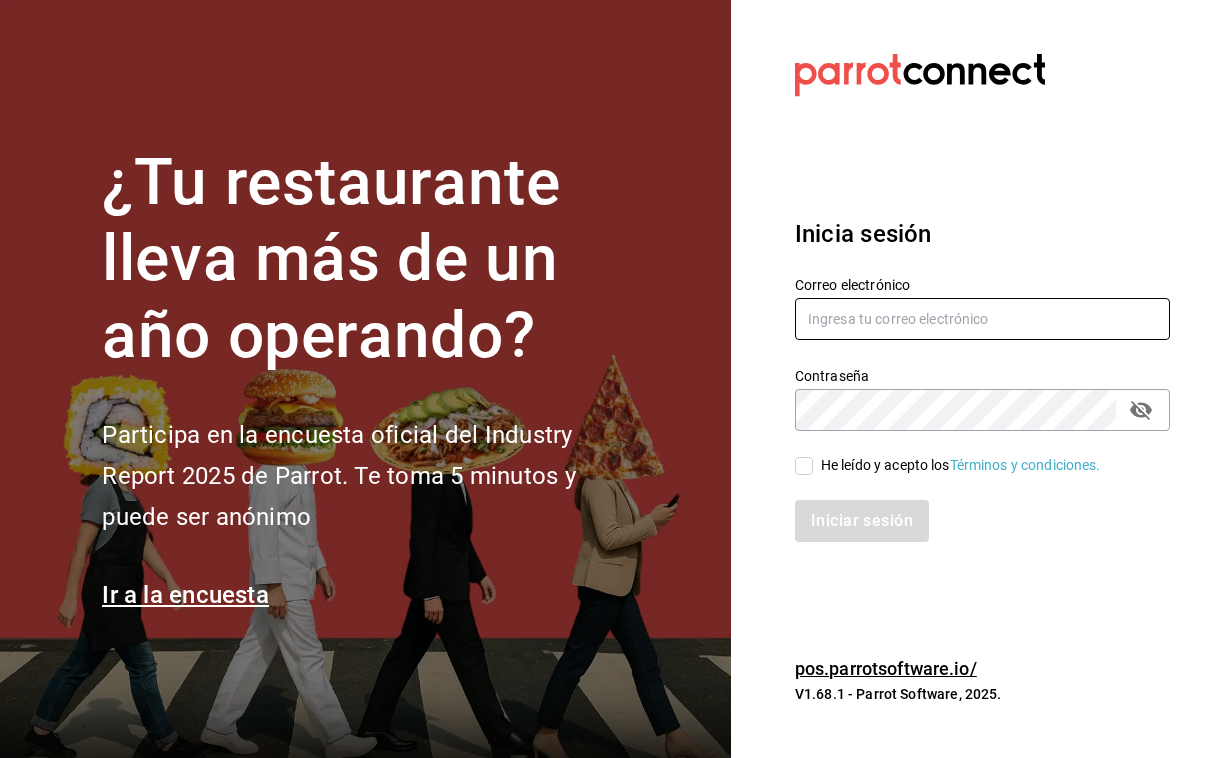 type on "[USERNAME]@example.com" 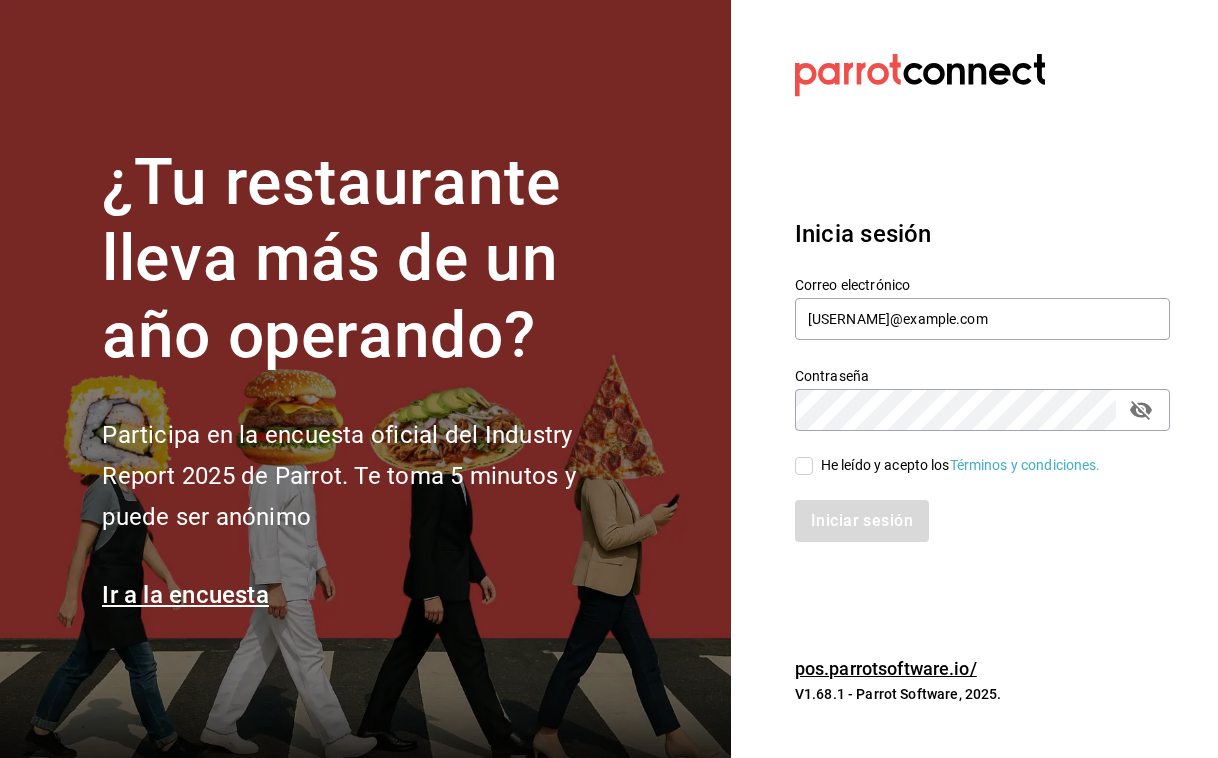 click on "He leído y acepto los  Términos y condiciones." at bounding box center (804, 466) 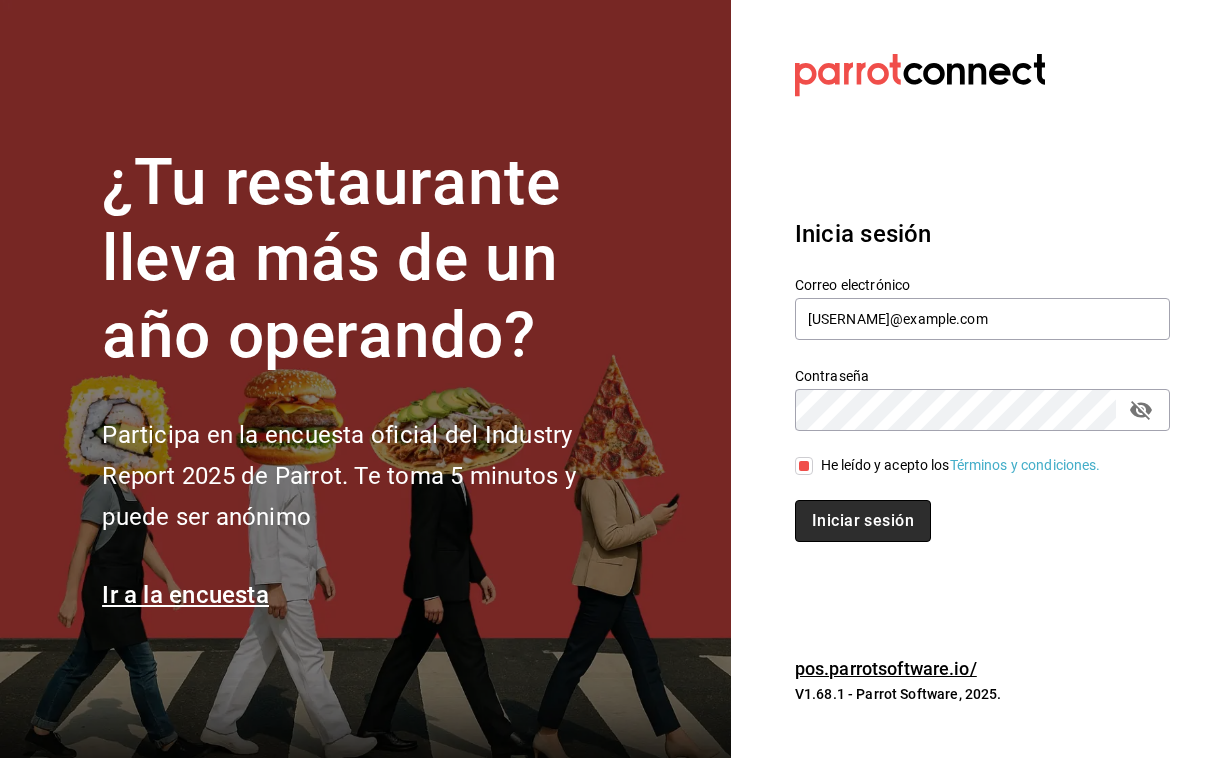 click on "Iniciar sesión" at bounding box center [863, 521] 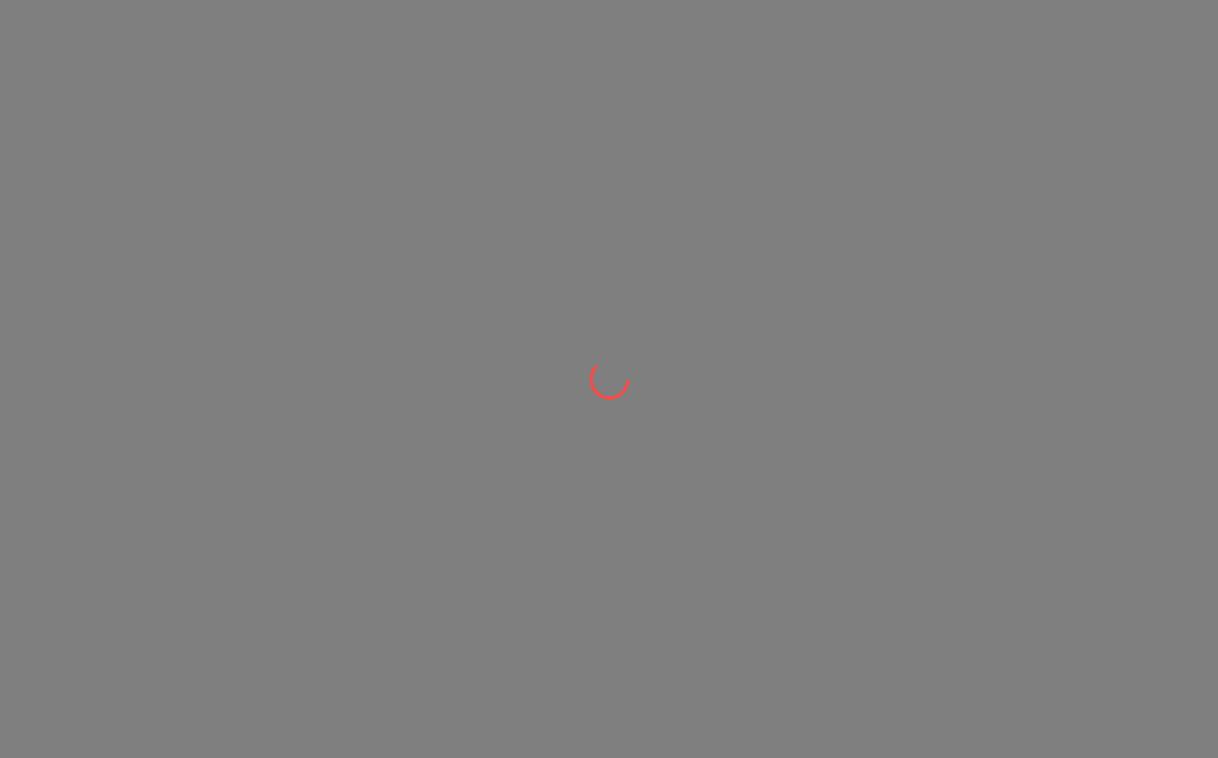scroll, scrollTop: 0, scrollLeft: 0, axis: both 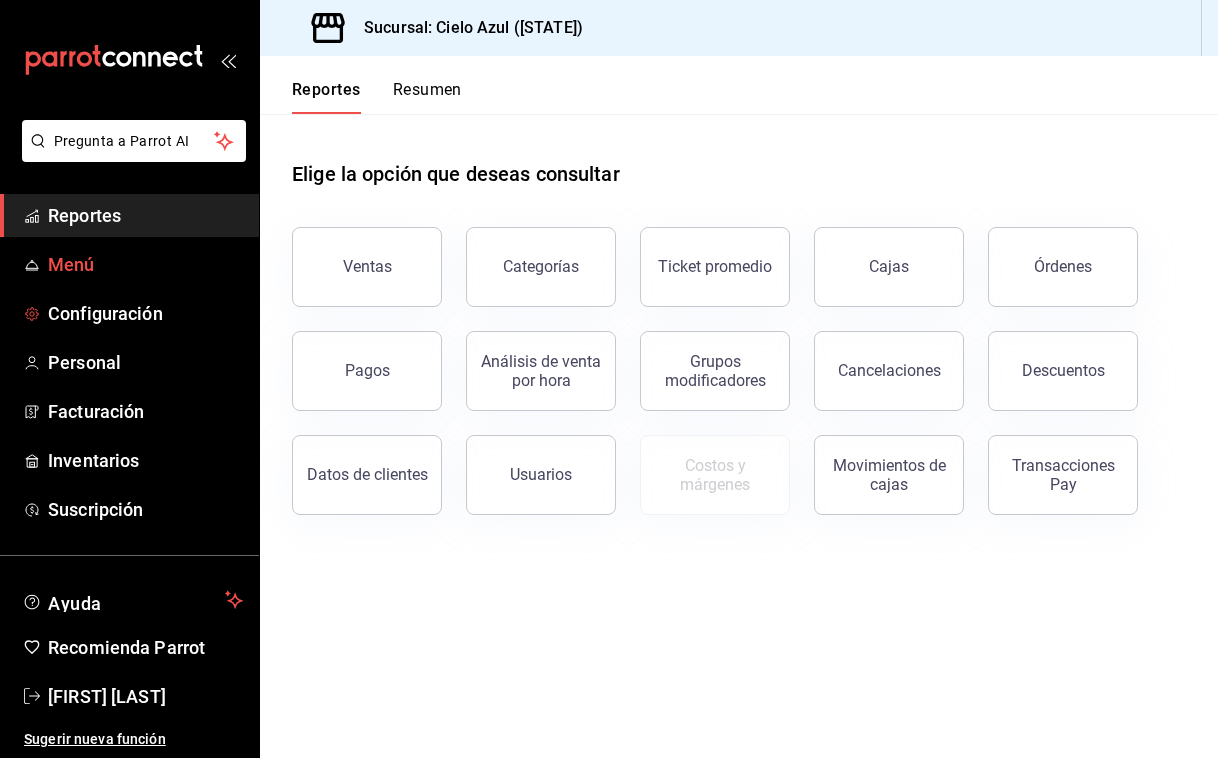 click on "Menú" at bounding box center [145, 264] 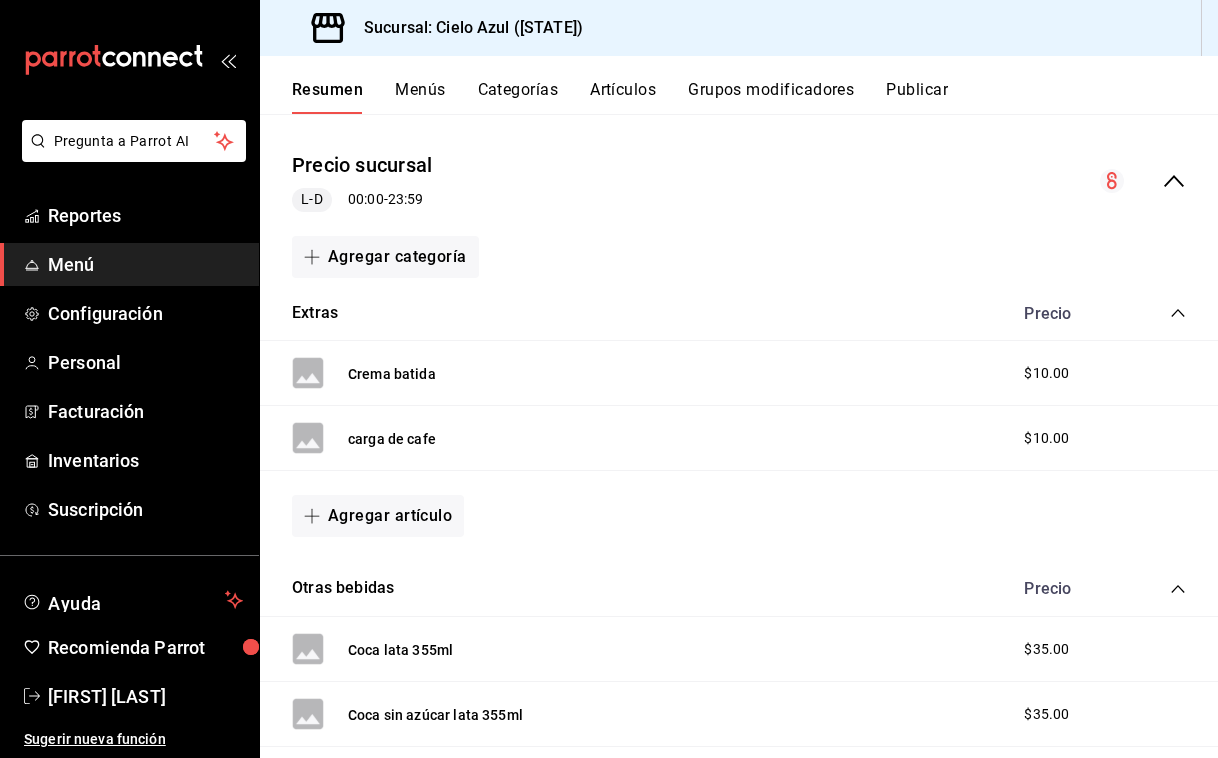 scroll, scrollTop: 100, scrollLeft: 0, axis: vertical 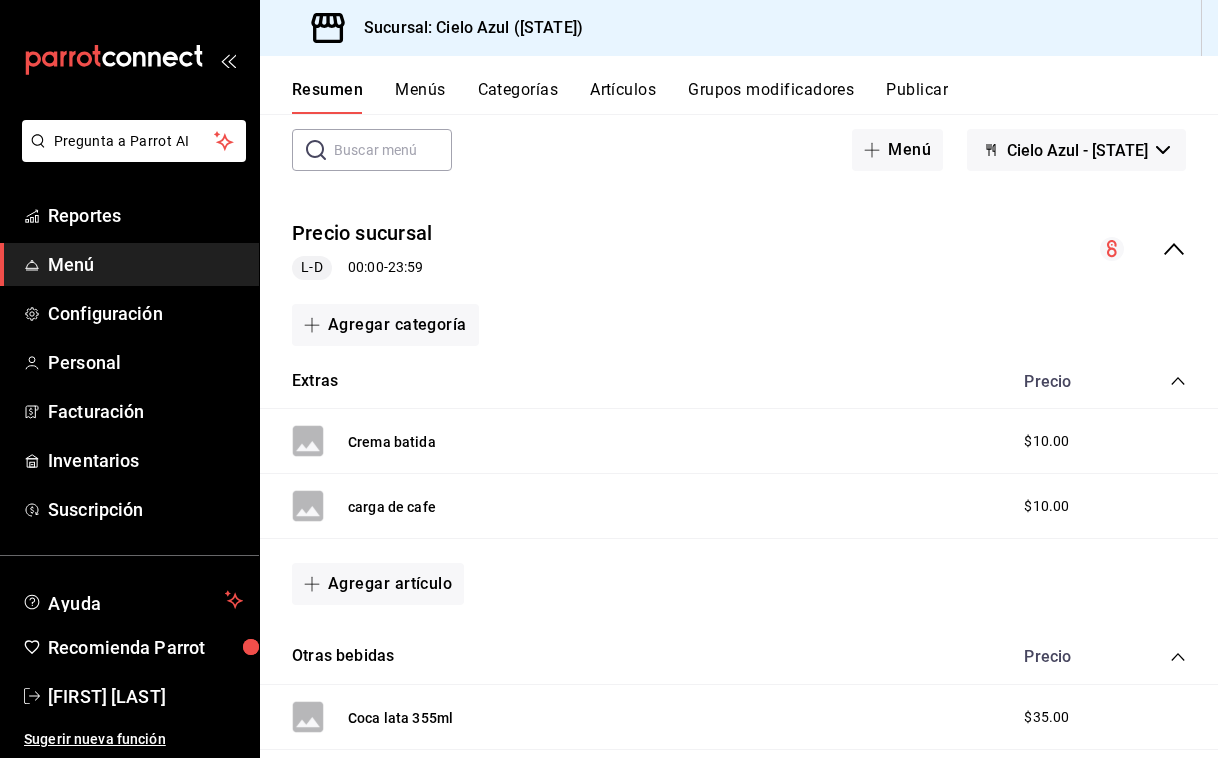 click on "Categorías" at bounding box center [518, 97] 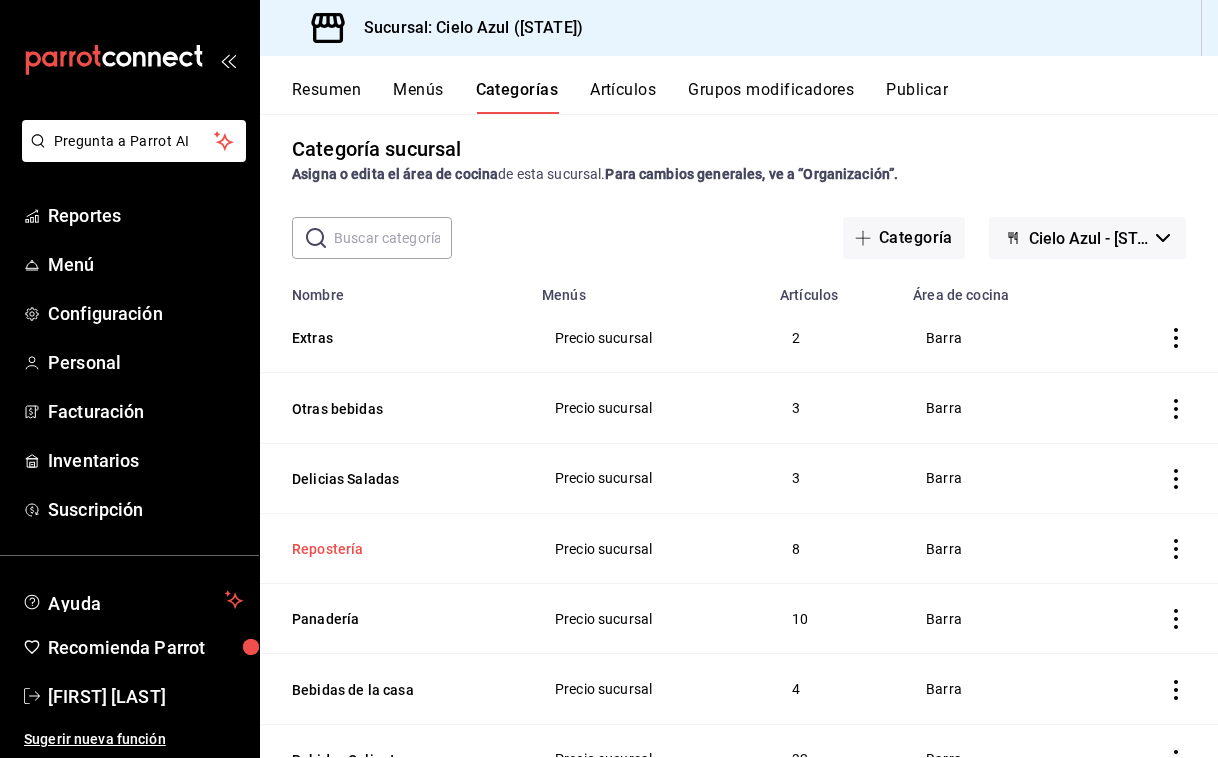 scroll, scrollTop: 0, scrollLeft: 0, axis: both 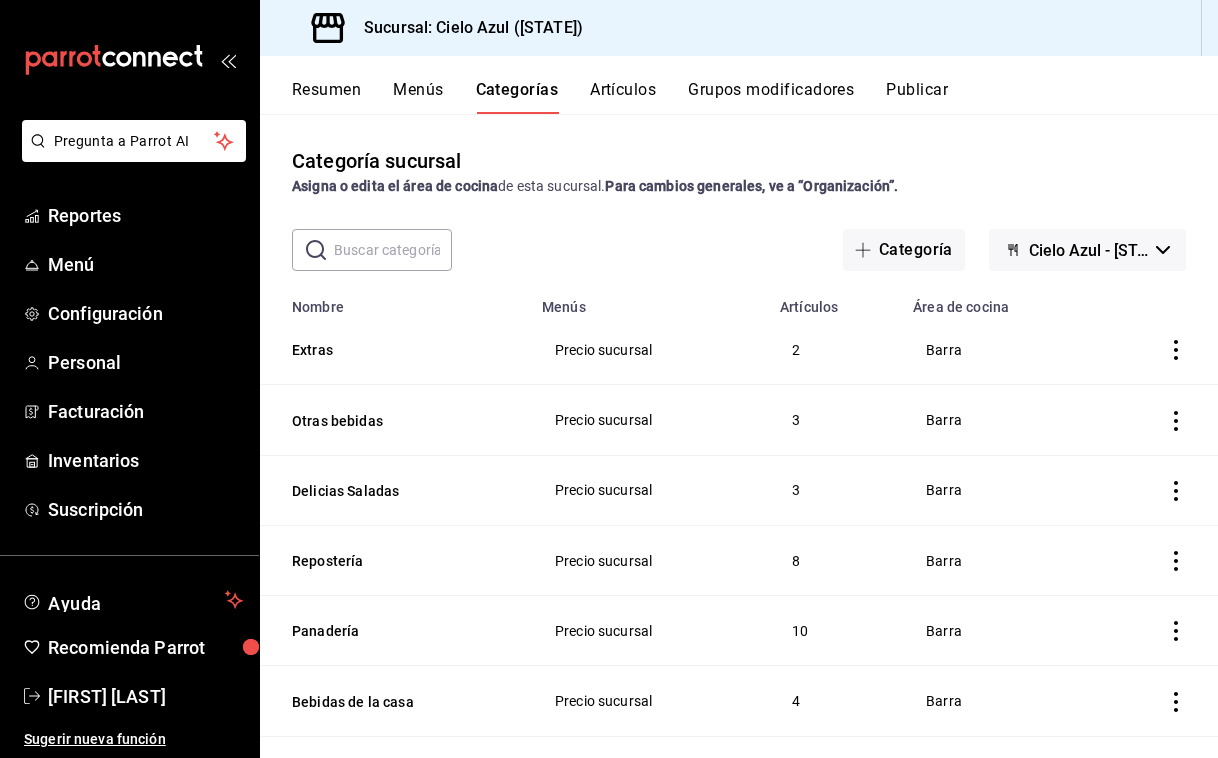 click on "Menús" at bounding box center (418, 97) 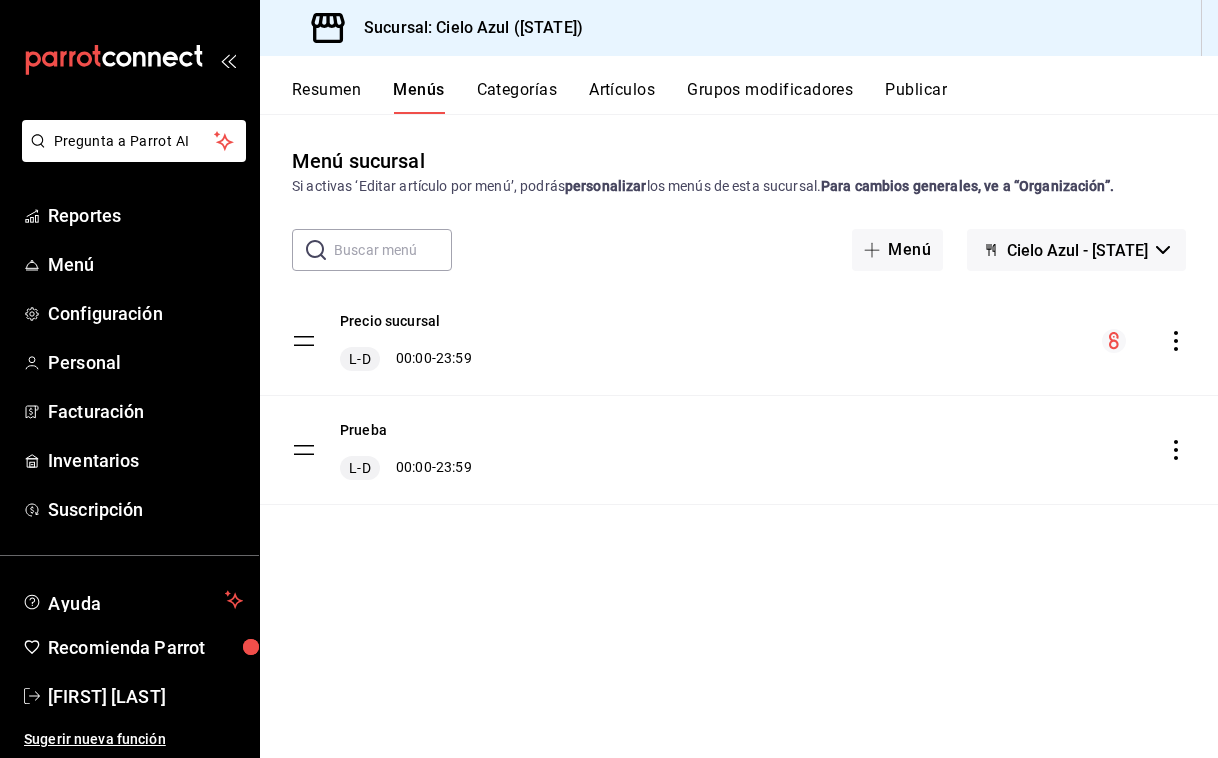click on "Precio sucursal L-D 00:00  -  23:59" at bounding box center [739, 341] 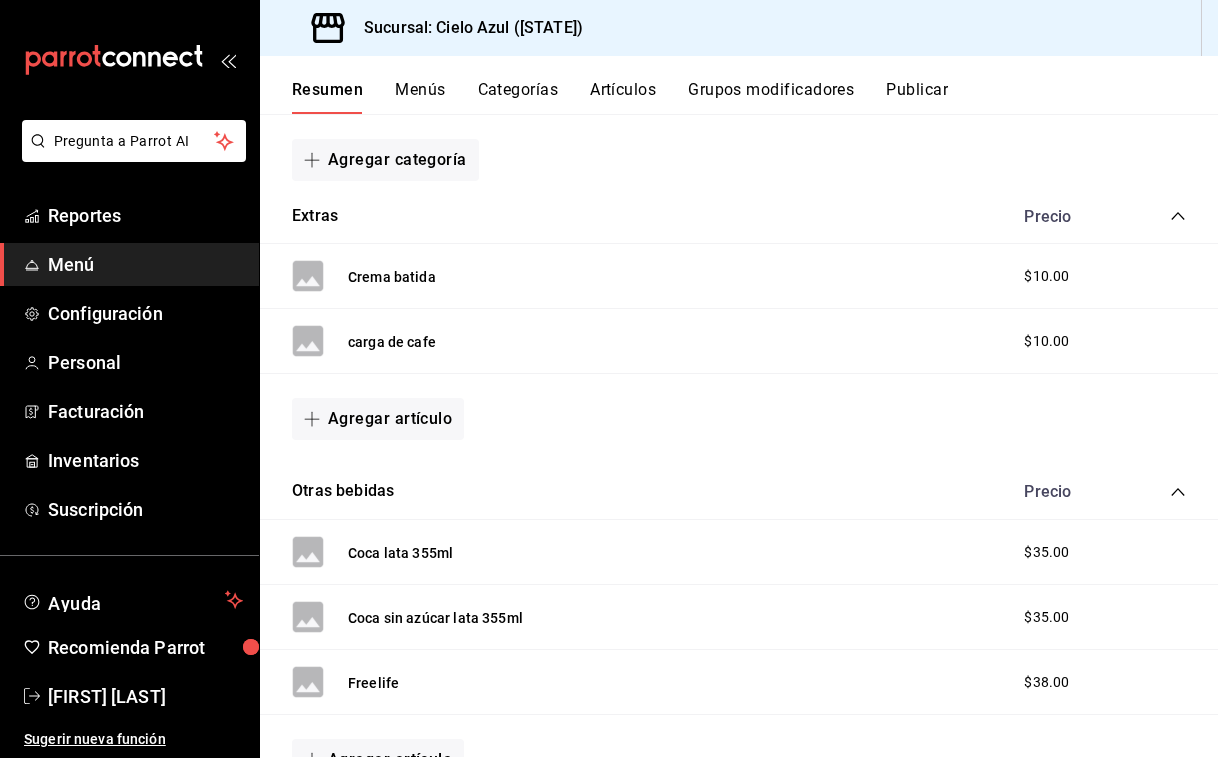 scroll, scrollTop: 300, scrollLeft: 0, axis: vertical 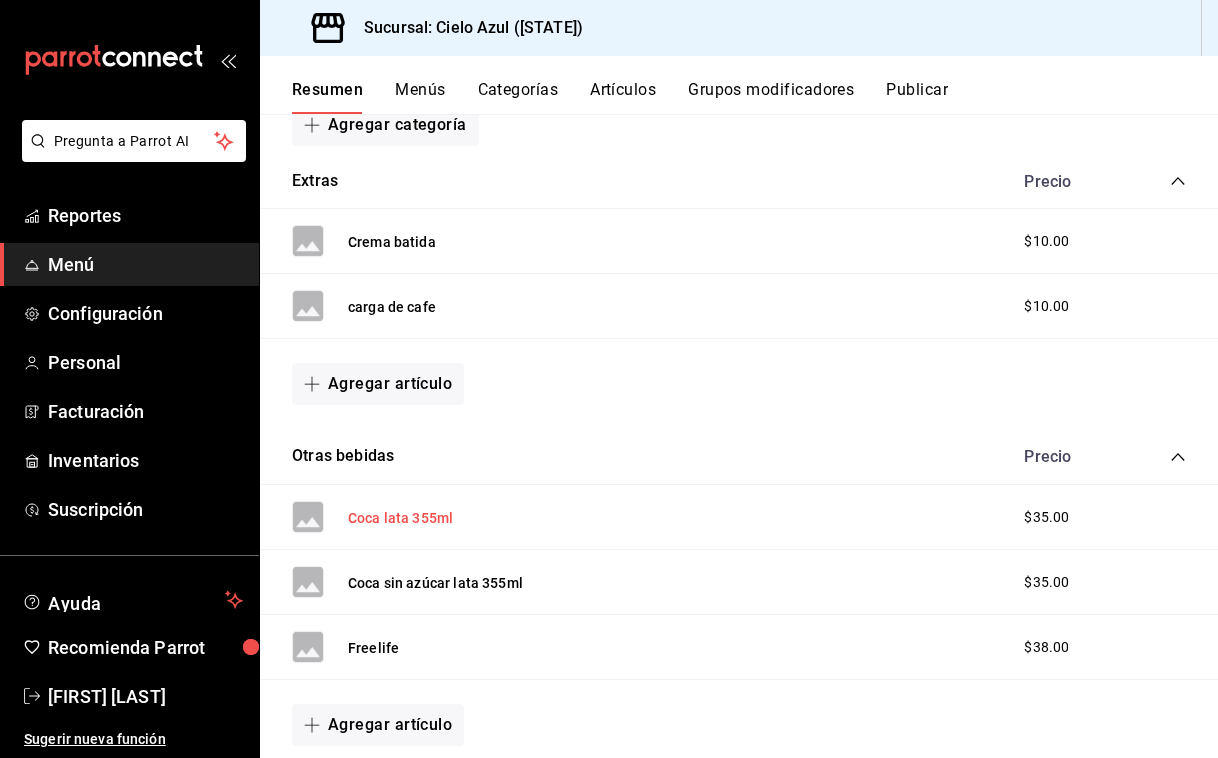 click on "Coca lata 355ml" at bounding box center [400, 518] 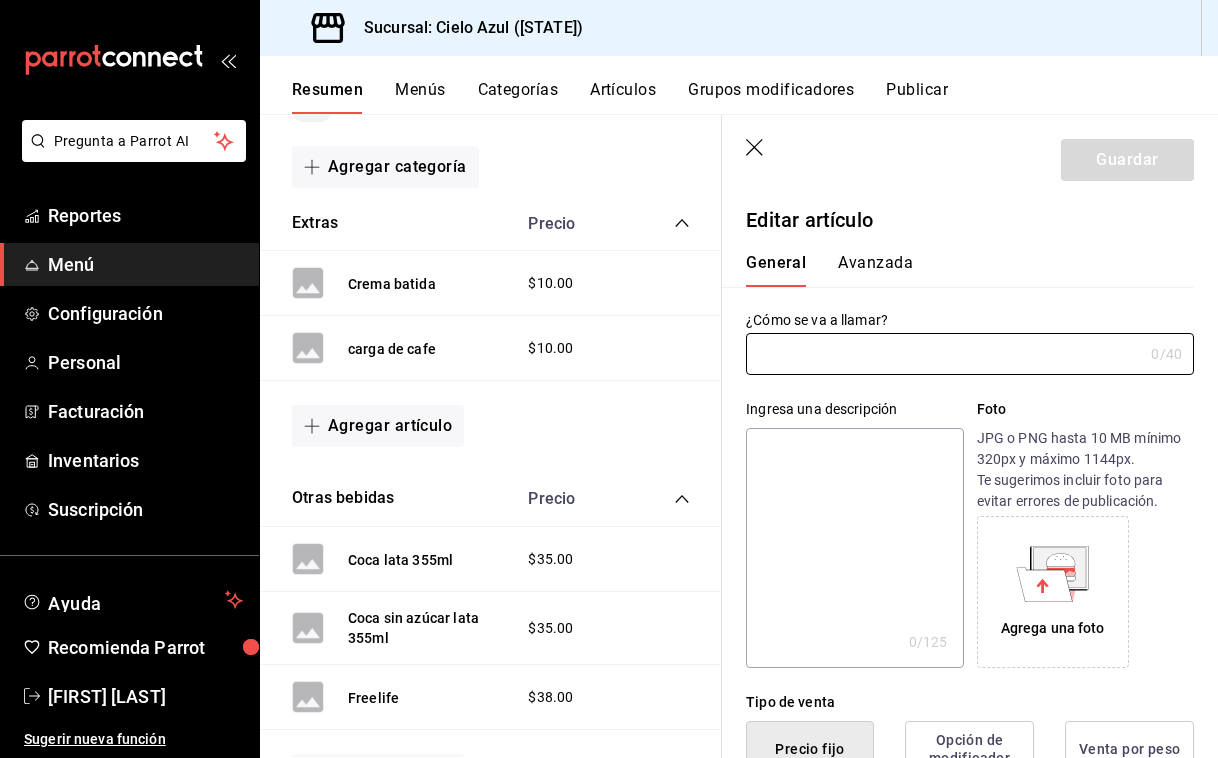 type on "Coca lata 355ml" 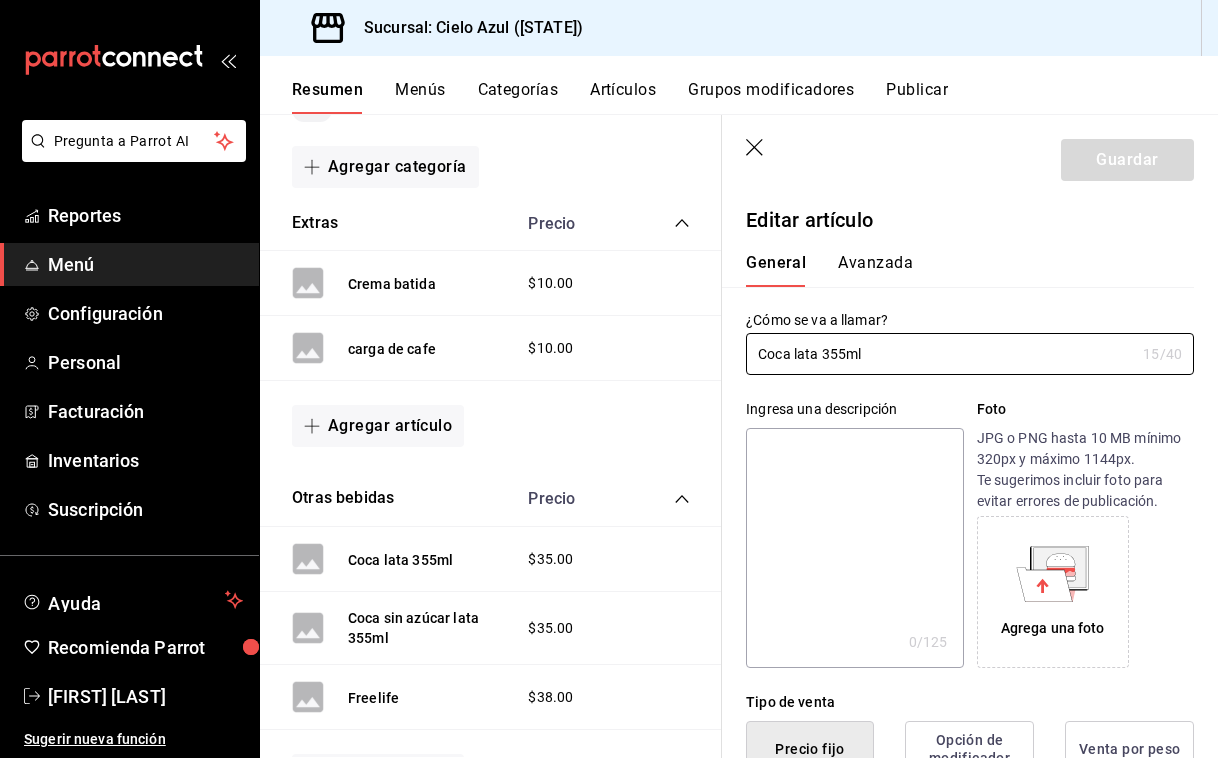 type on "$35.00" 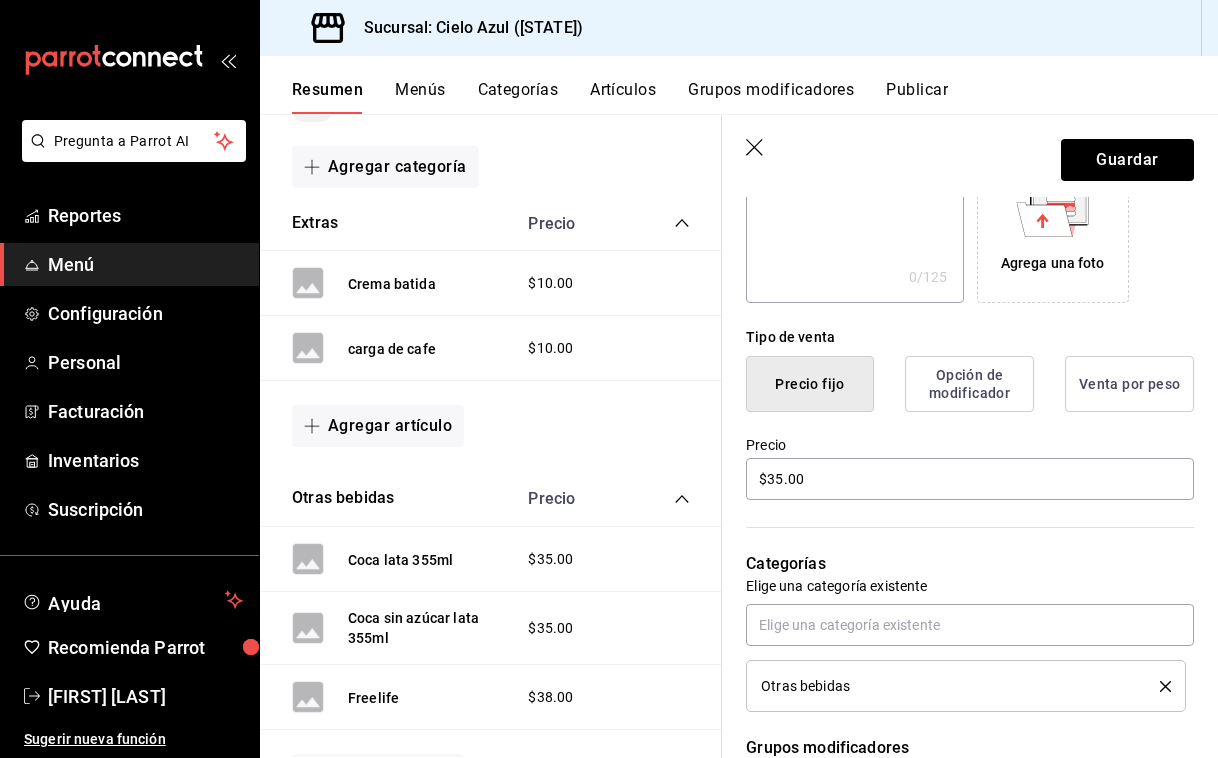 scroll, scrollTop: 400, scrollLeft: 0, axis: vertical 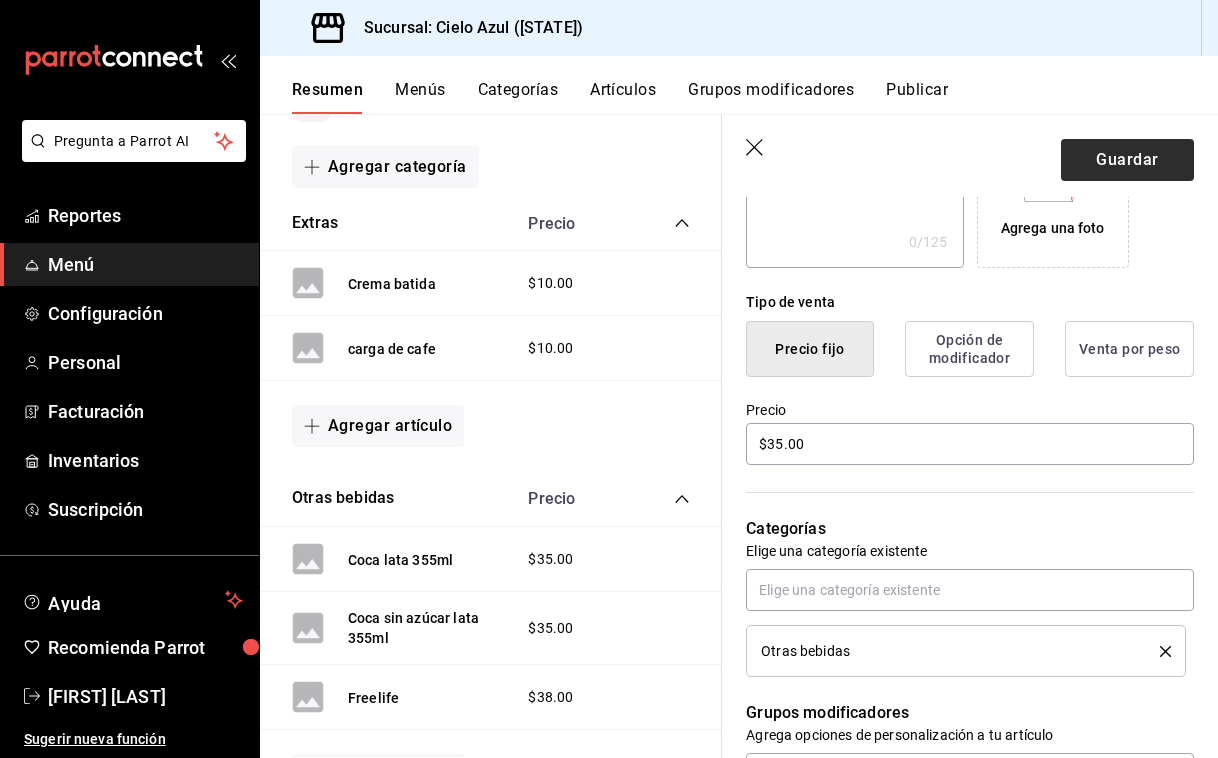 type on "Coca lata" 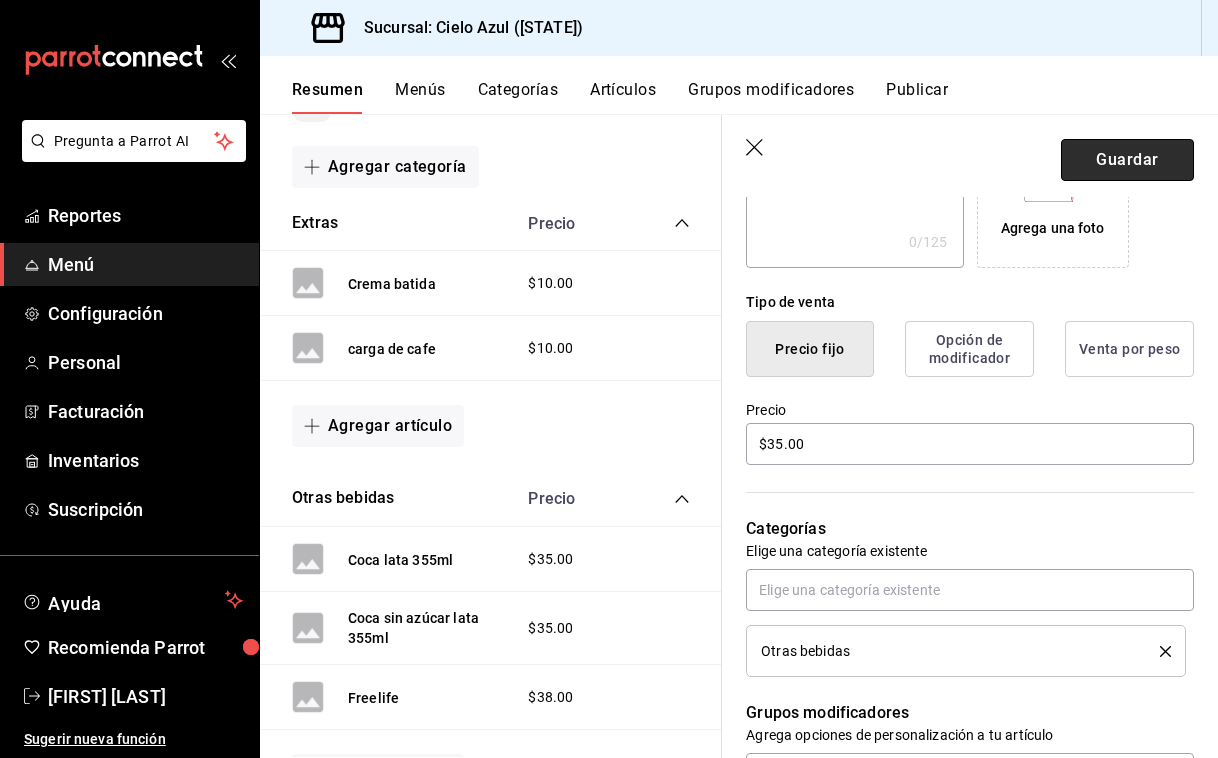 click on "Guardar" at bounding box center (1127, 160) 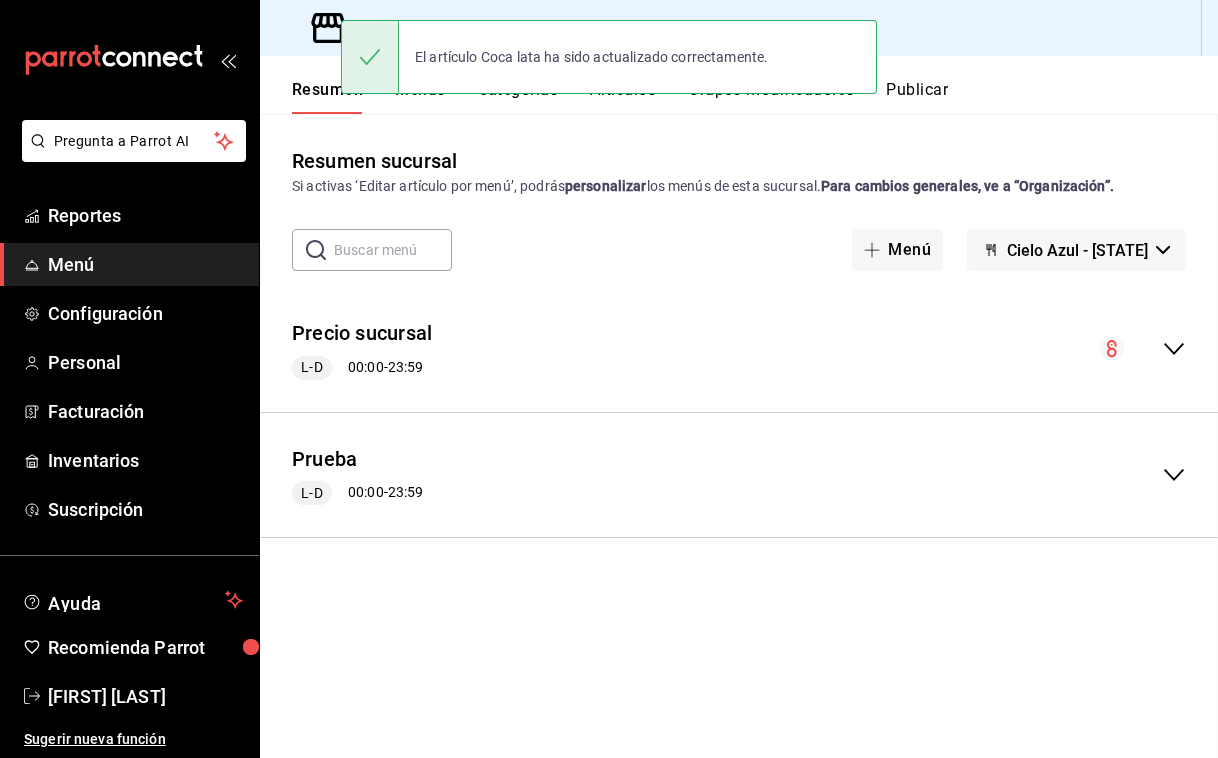 scroll, scrollTop: 0, scrollLeft: 0, axis: both 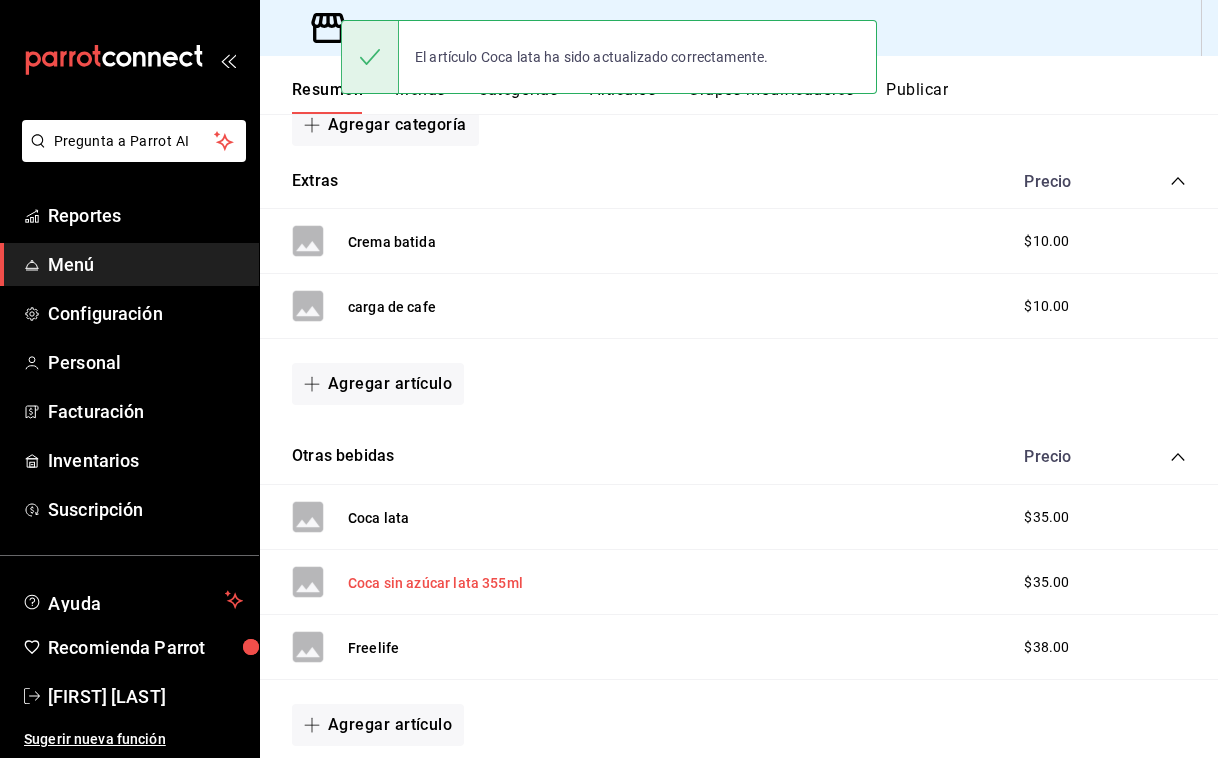 click on "Coca sin azúcar lata 355ml" at bounding box center [435, 583] 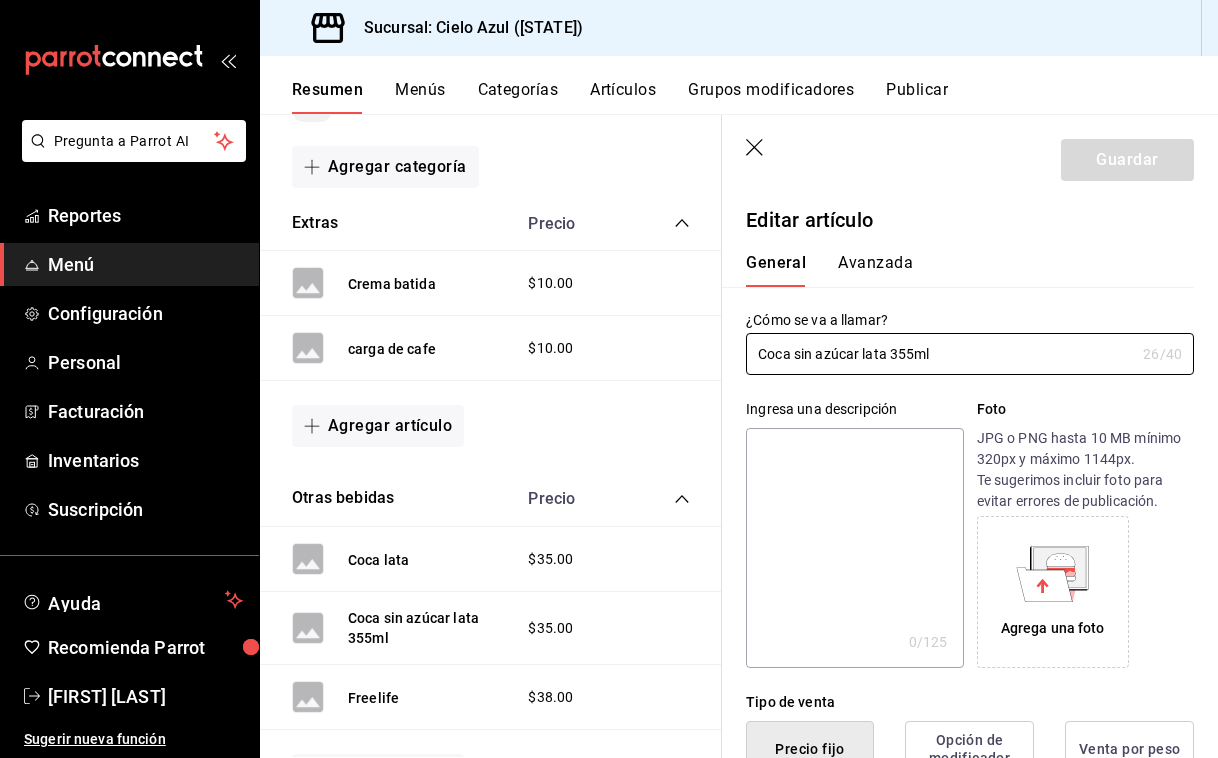 type on "$35.00" 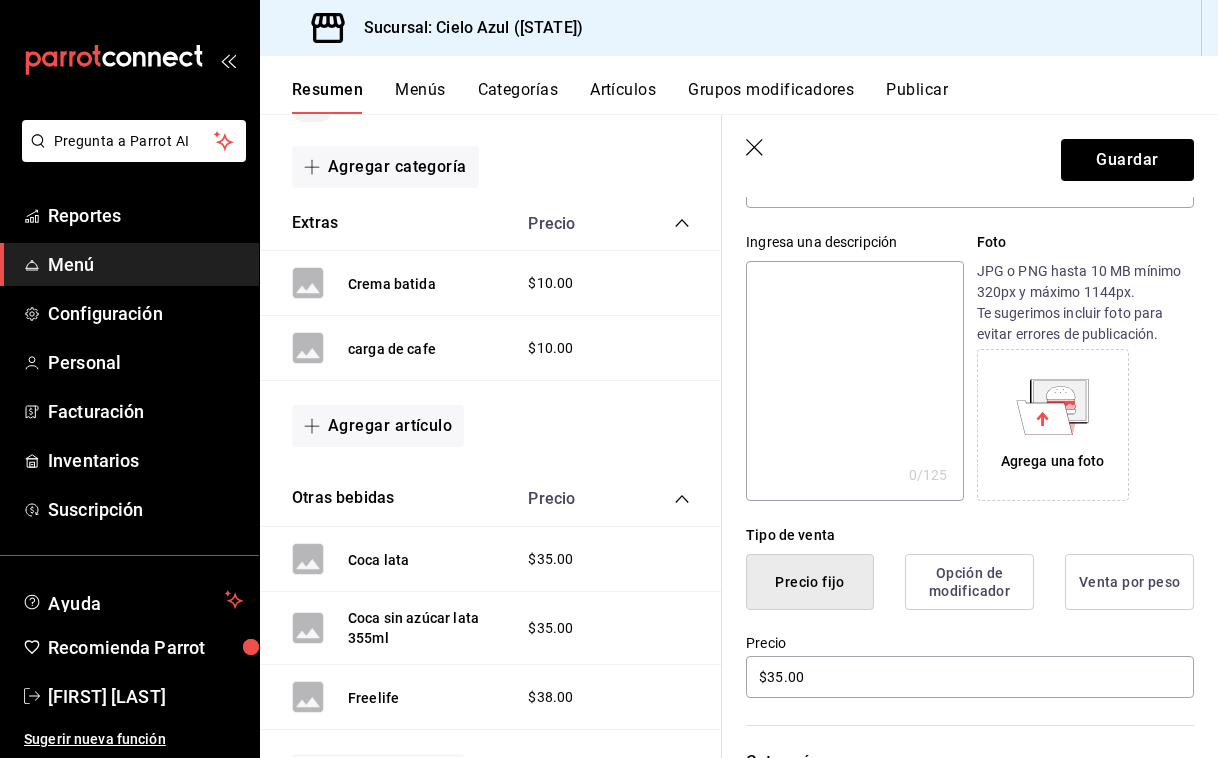 scroll, scrollTop: 200, scrollLeft: 0, axis: vertical 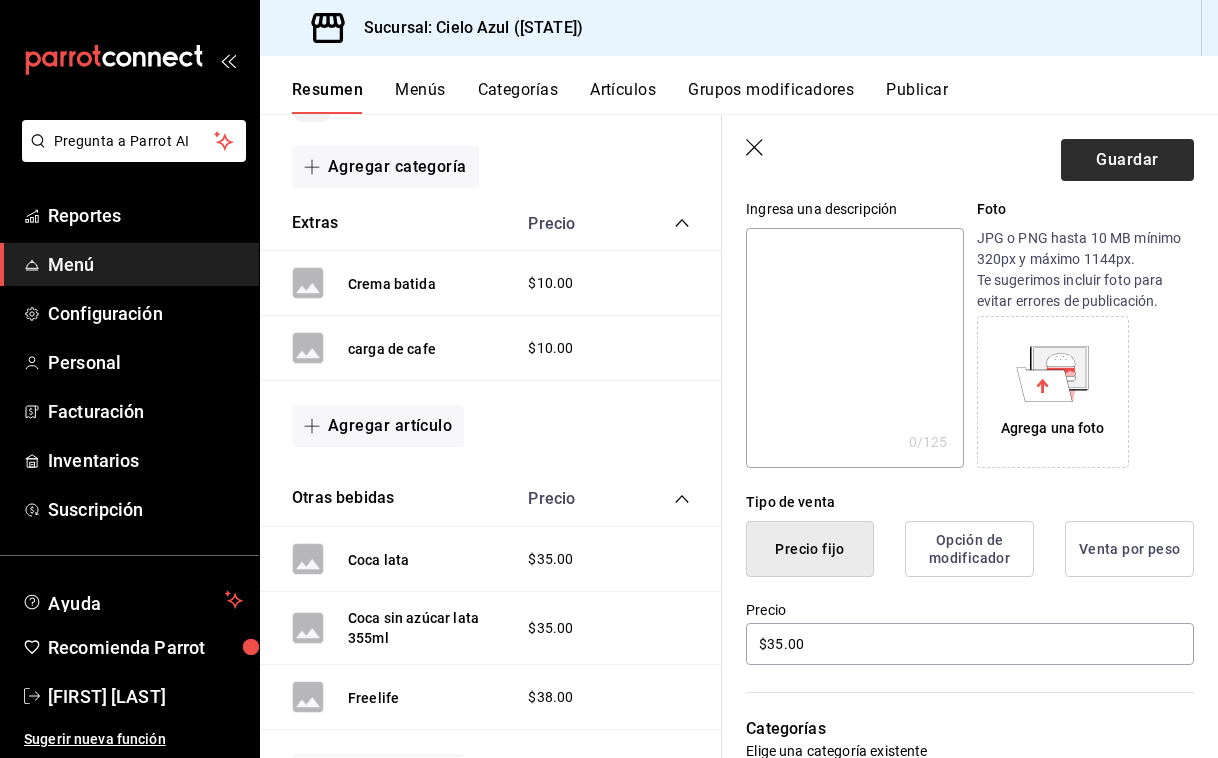 type on "Coca sin azúcar" 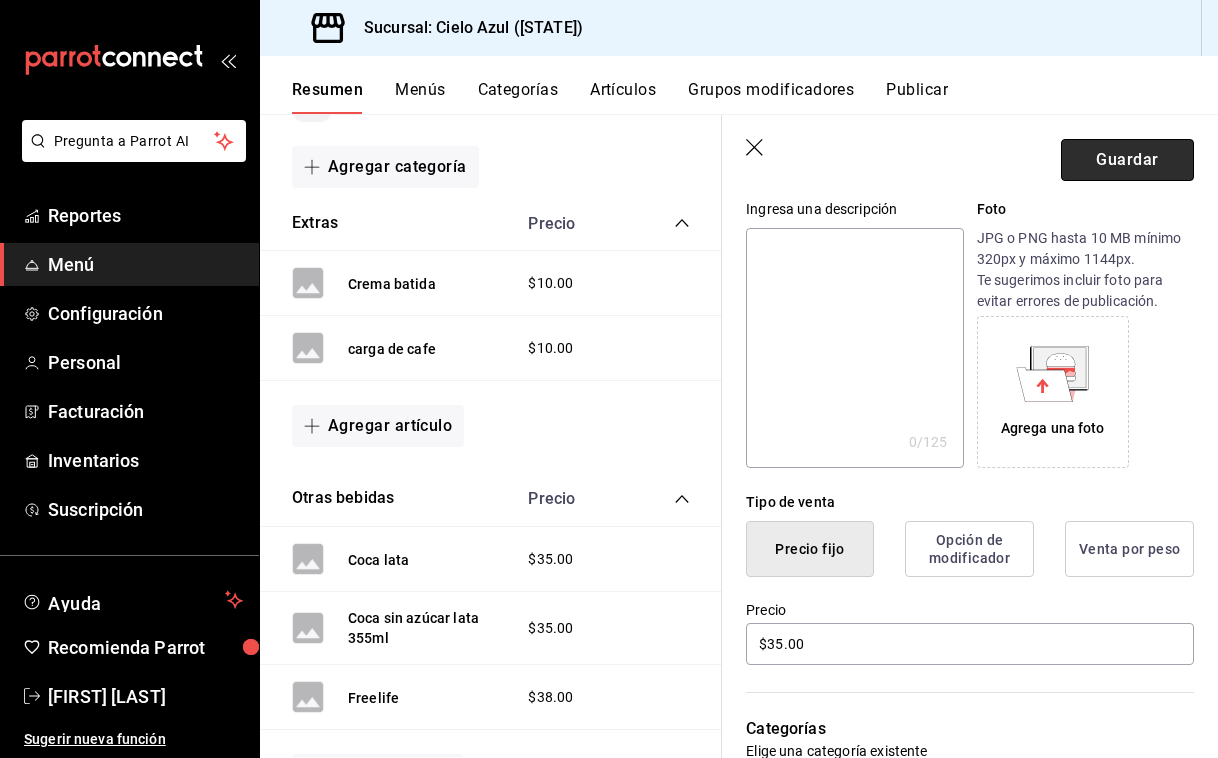 click on "Guardar" at bounding box center (1127, 160) 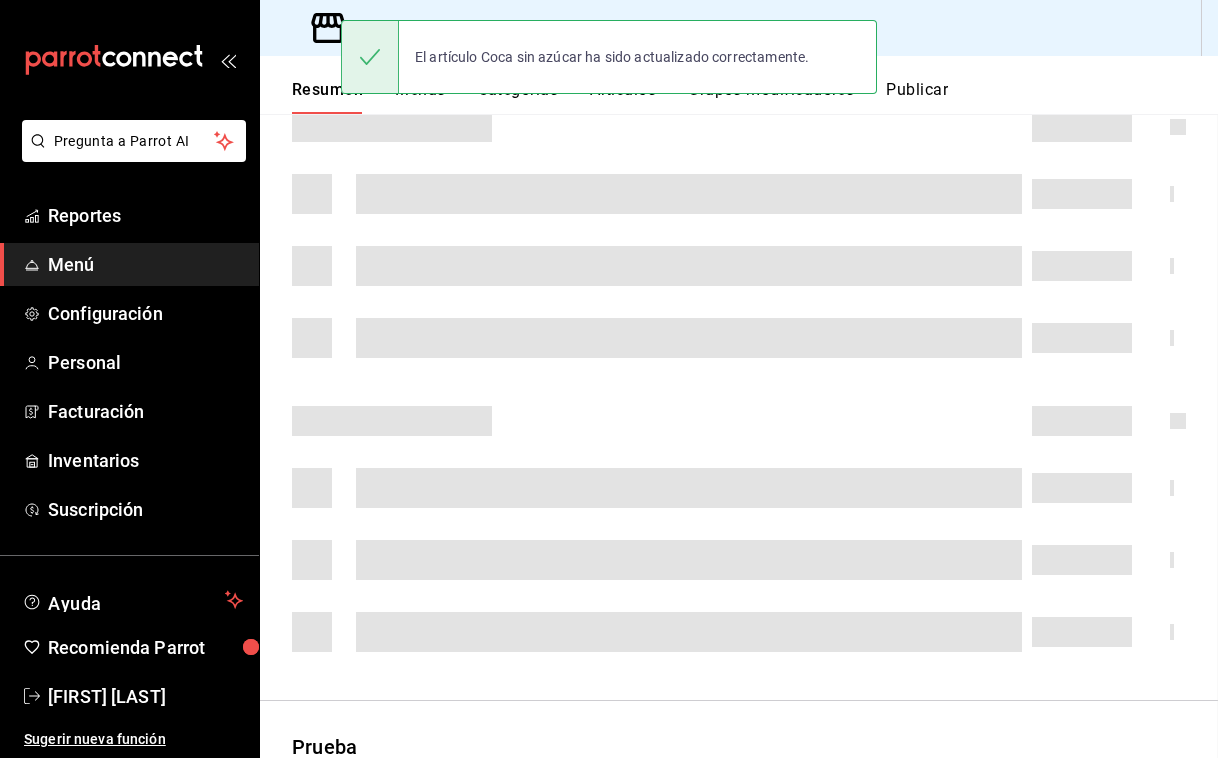 scroll, scrollTop: 0, scrollLeft: 0, axis: both 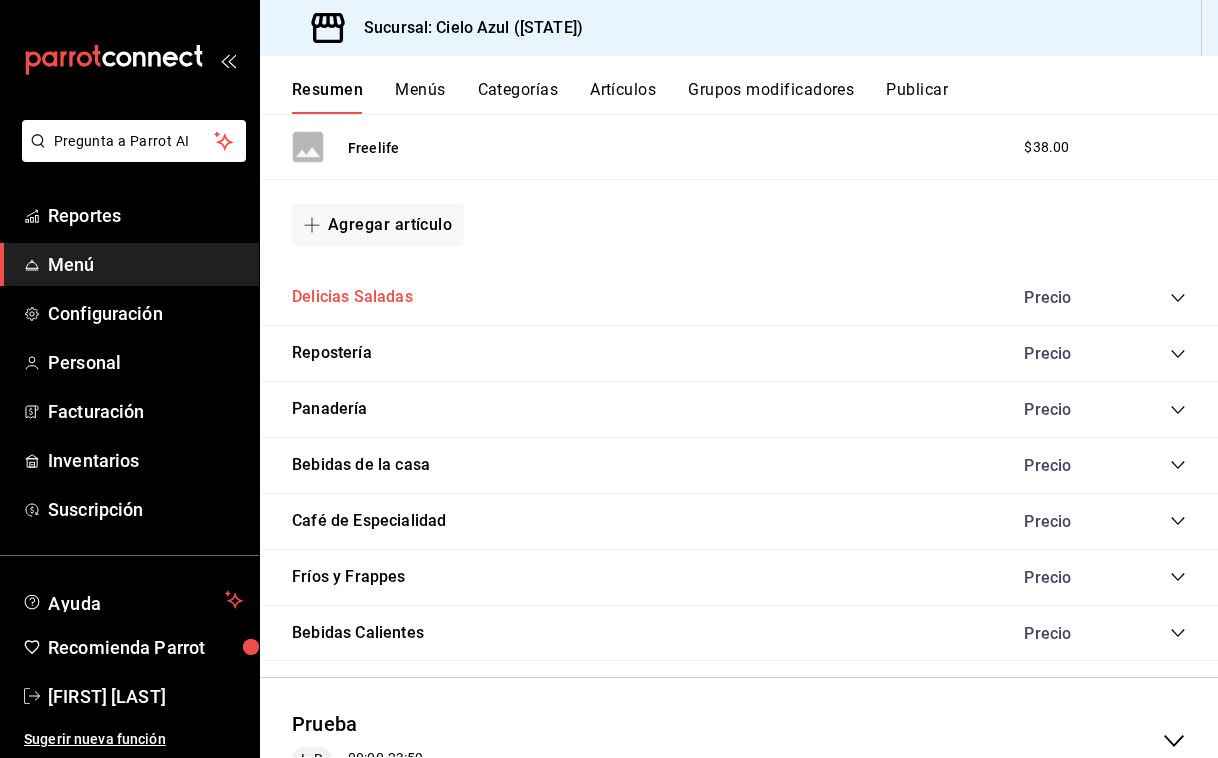 click on "Delicias Saladas" at bounding box center [352, 297] 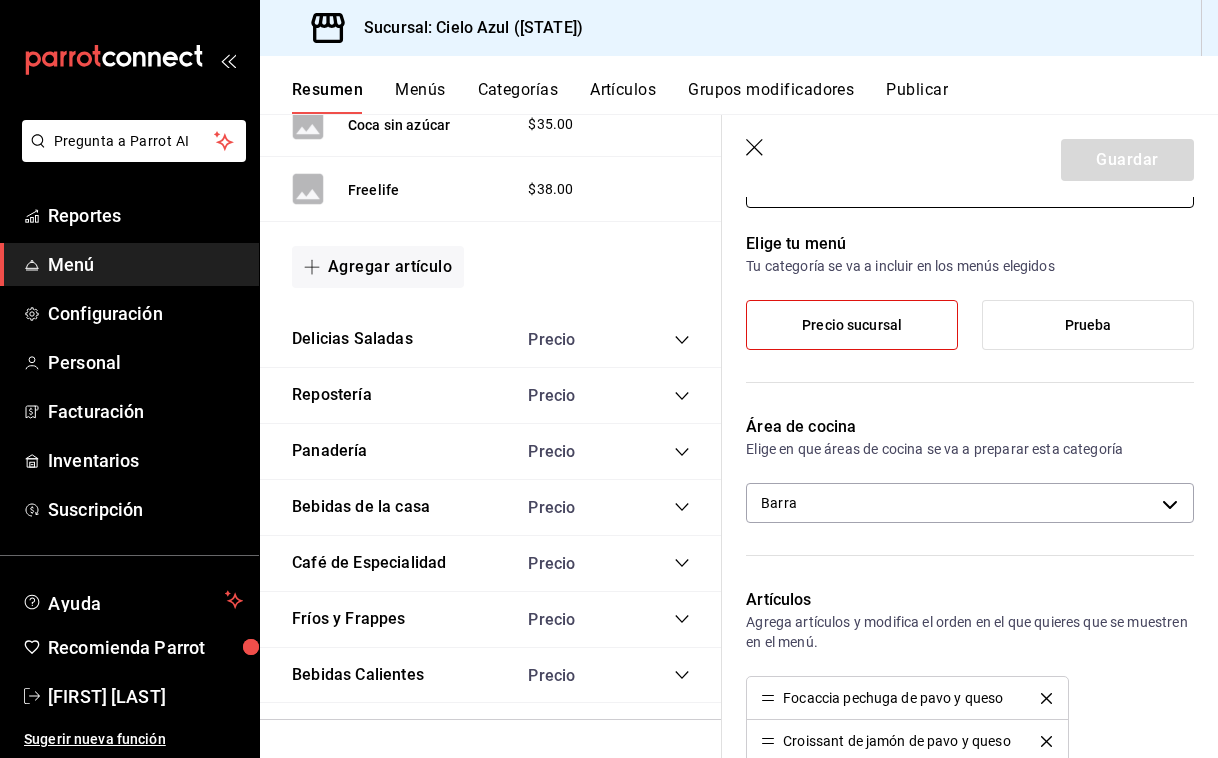 scroll, scrollTop: 0, scrollLeft: 0, axis: both 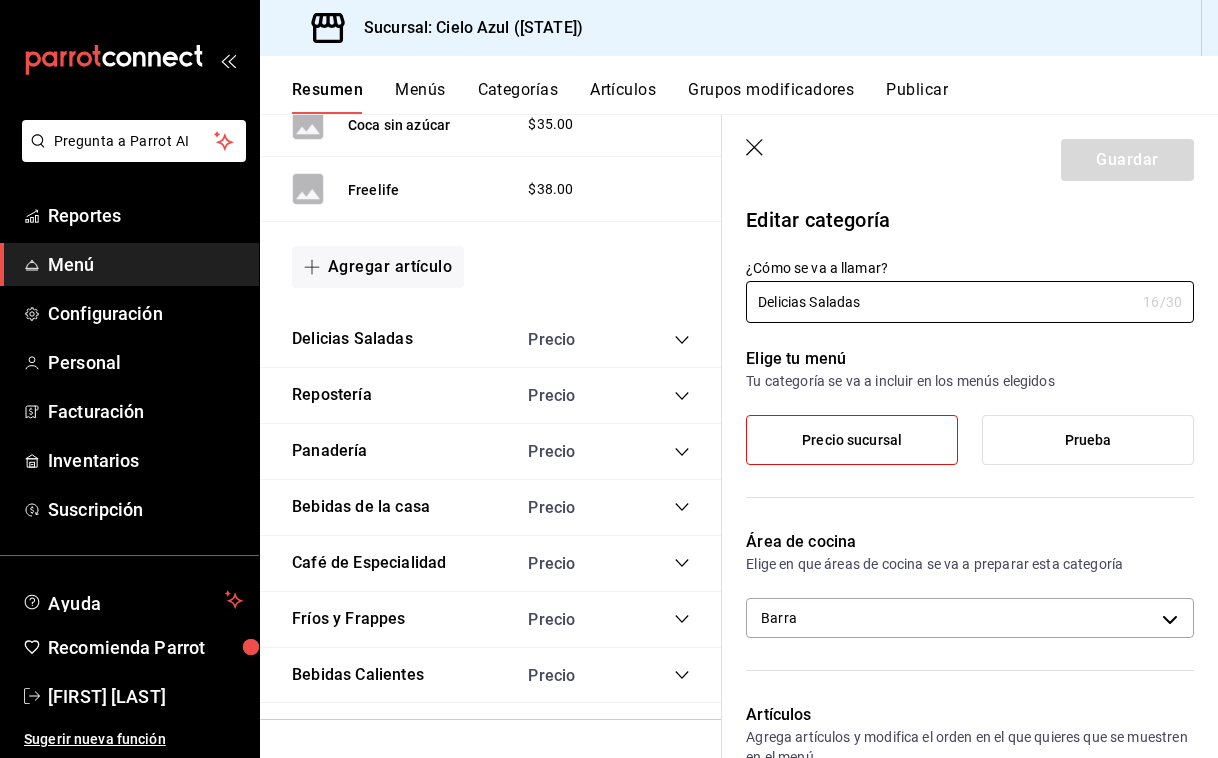 click 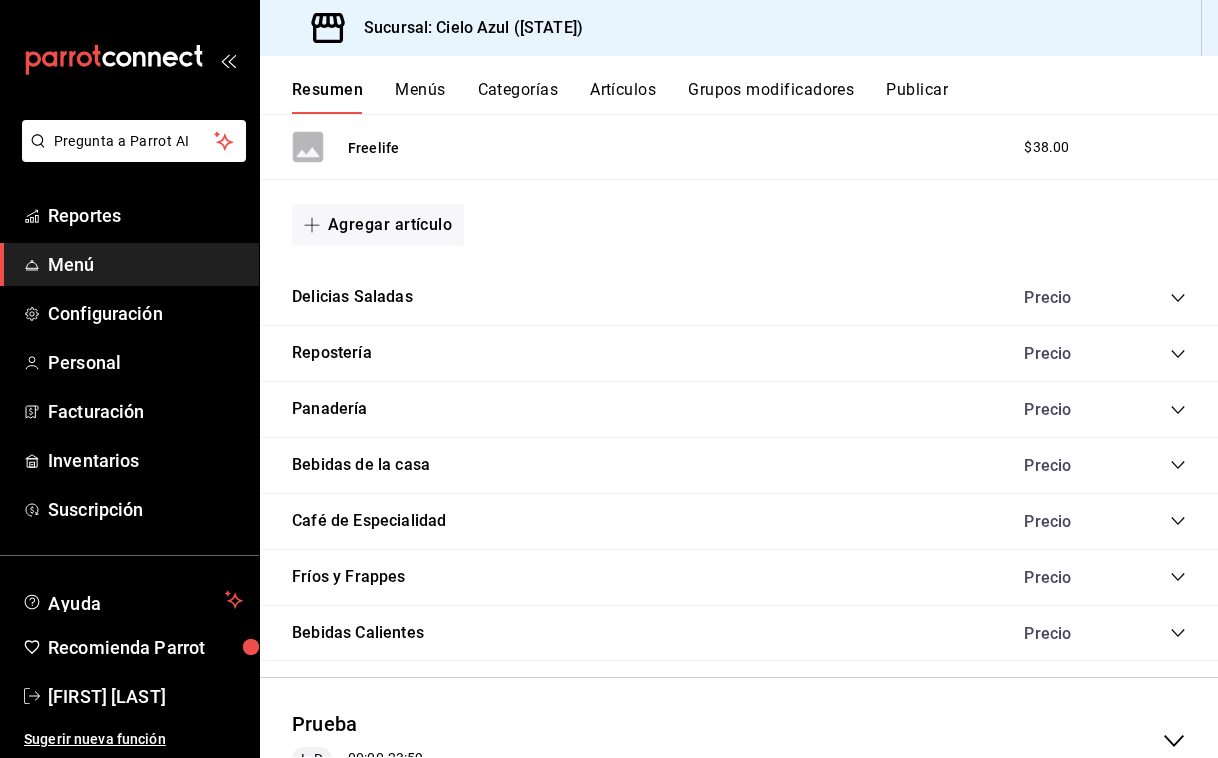 click on "Delicias Saladas Precio" at bounding box center (739, 298) 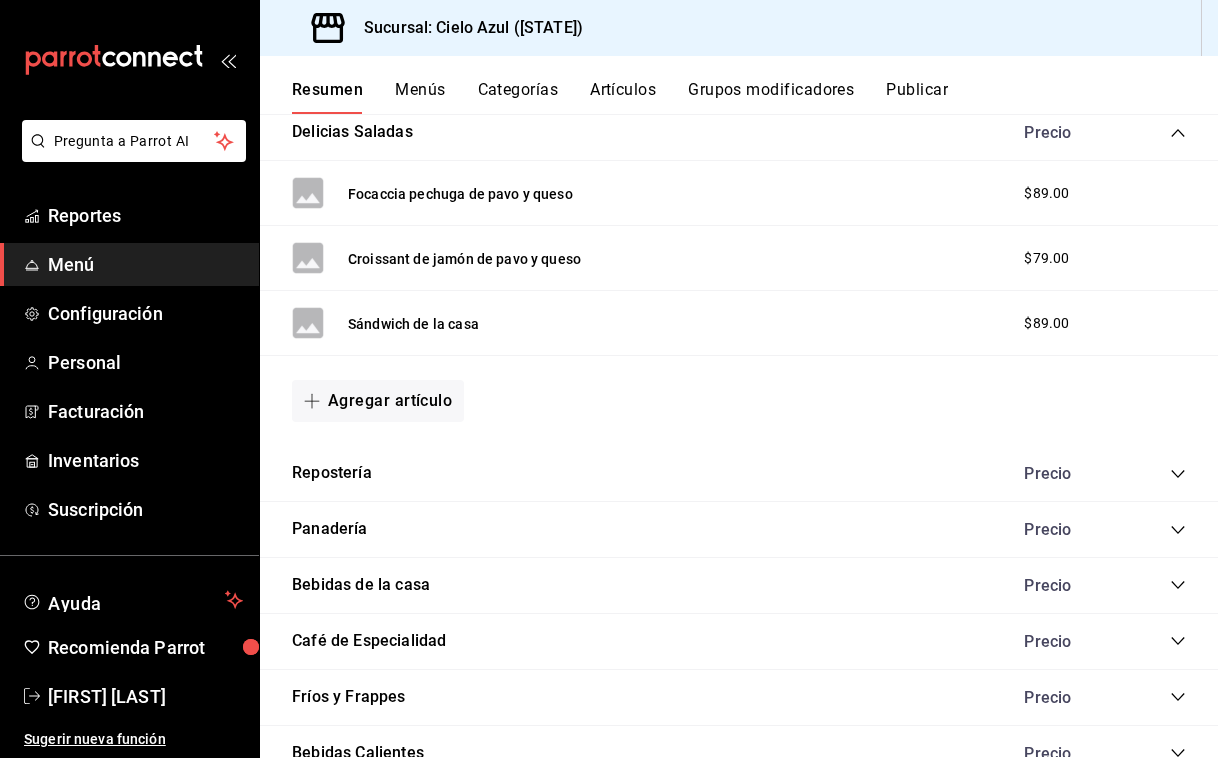scroll, scrollTop: 1000, scrollLeft: 0, axis: vertical 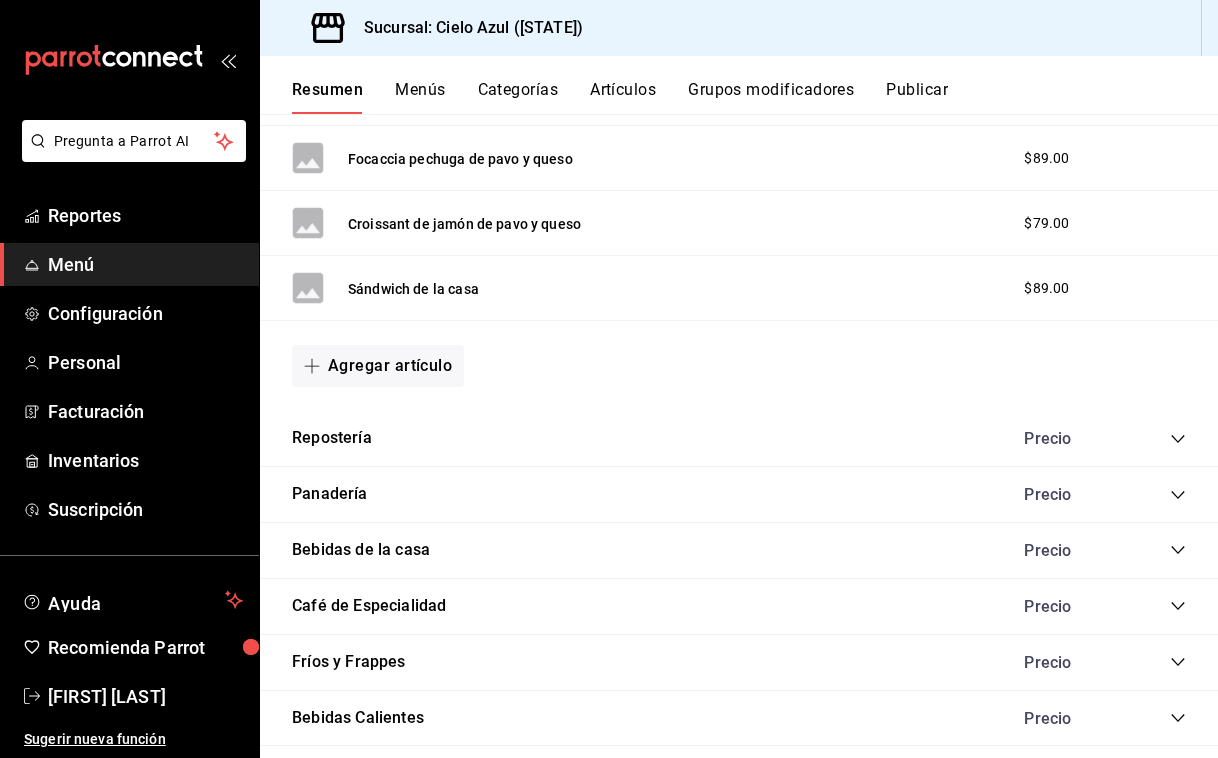 click 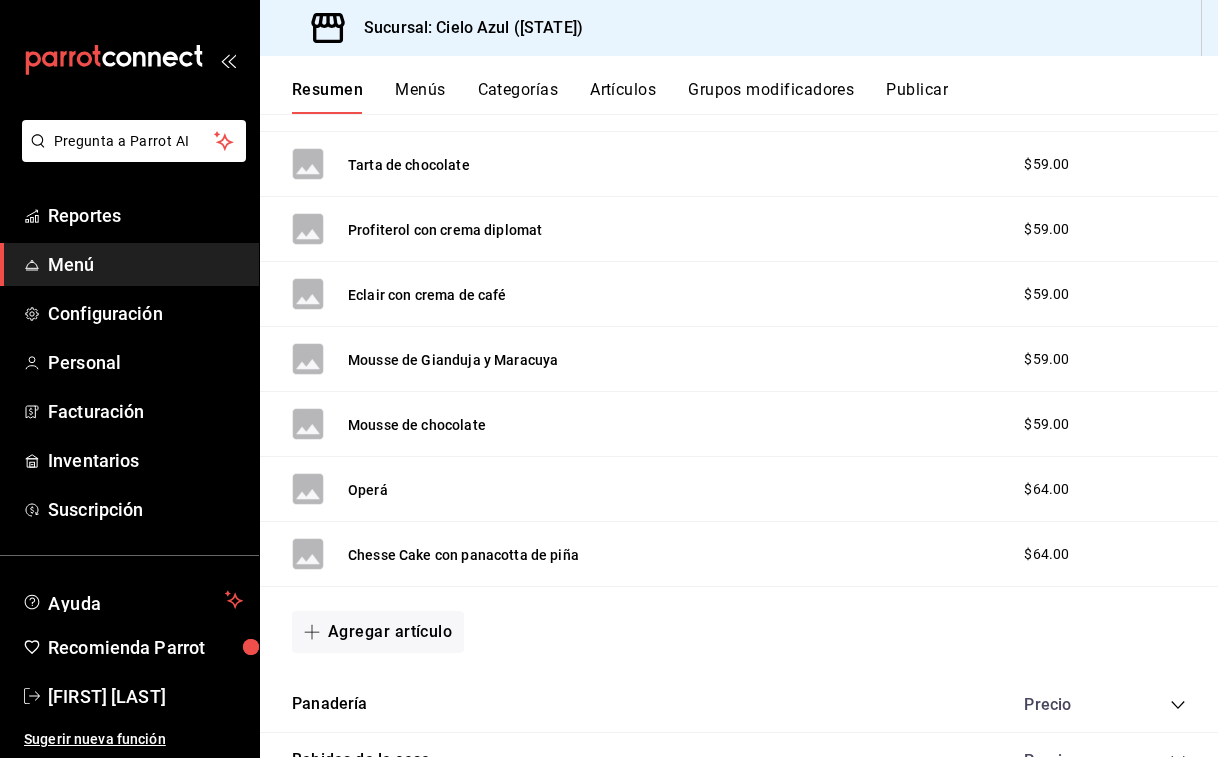 scroll, scrollTop: 1500, scrollLeft: 0, axis: vertical 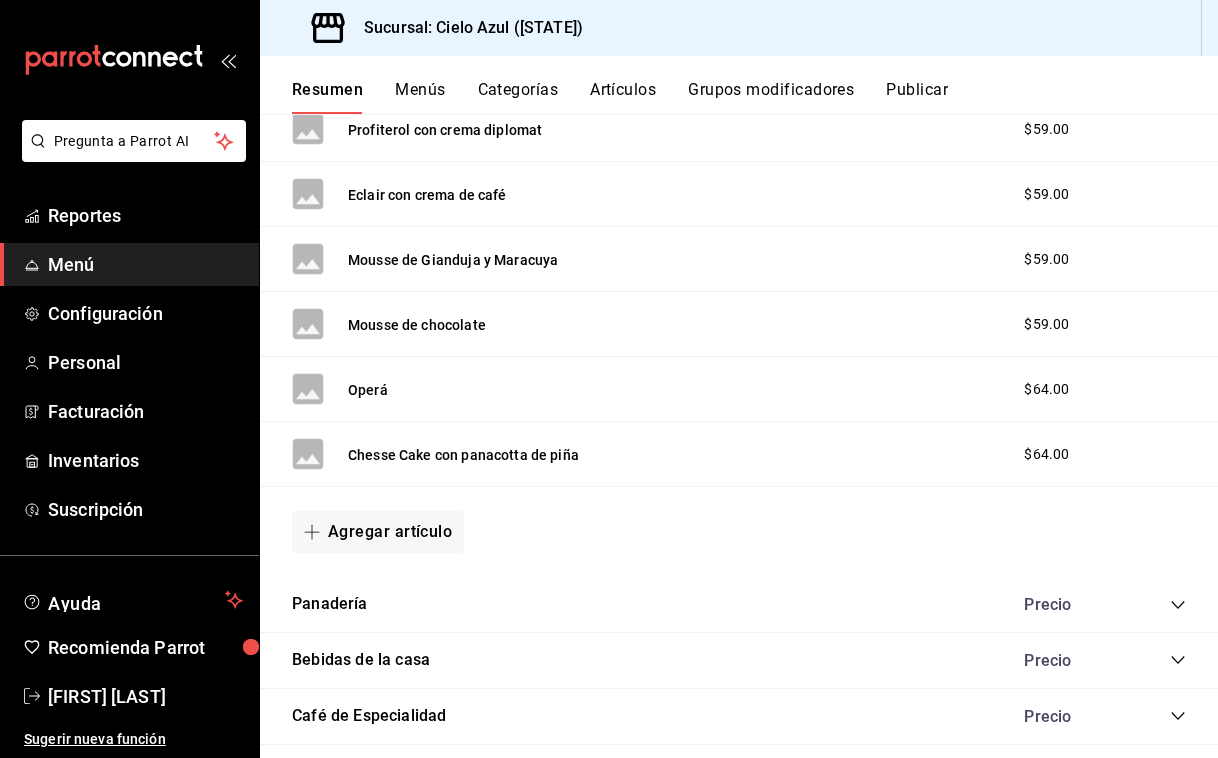 click 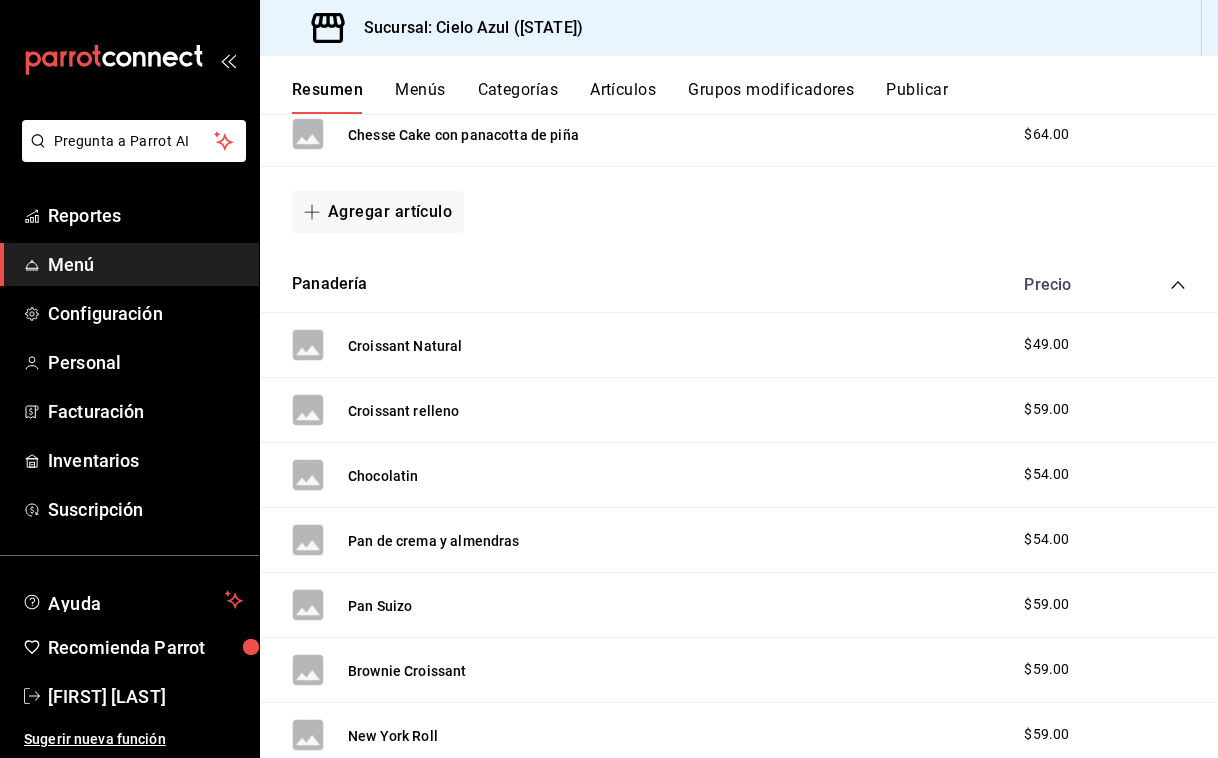 scroll, scrollTop: 1700, scrollLeft: 0, axis: vertical 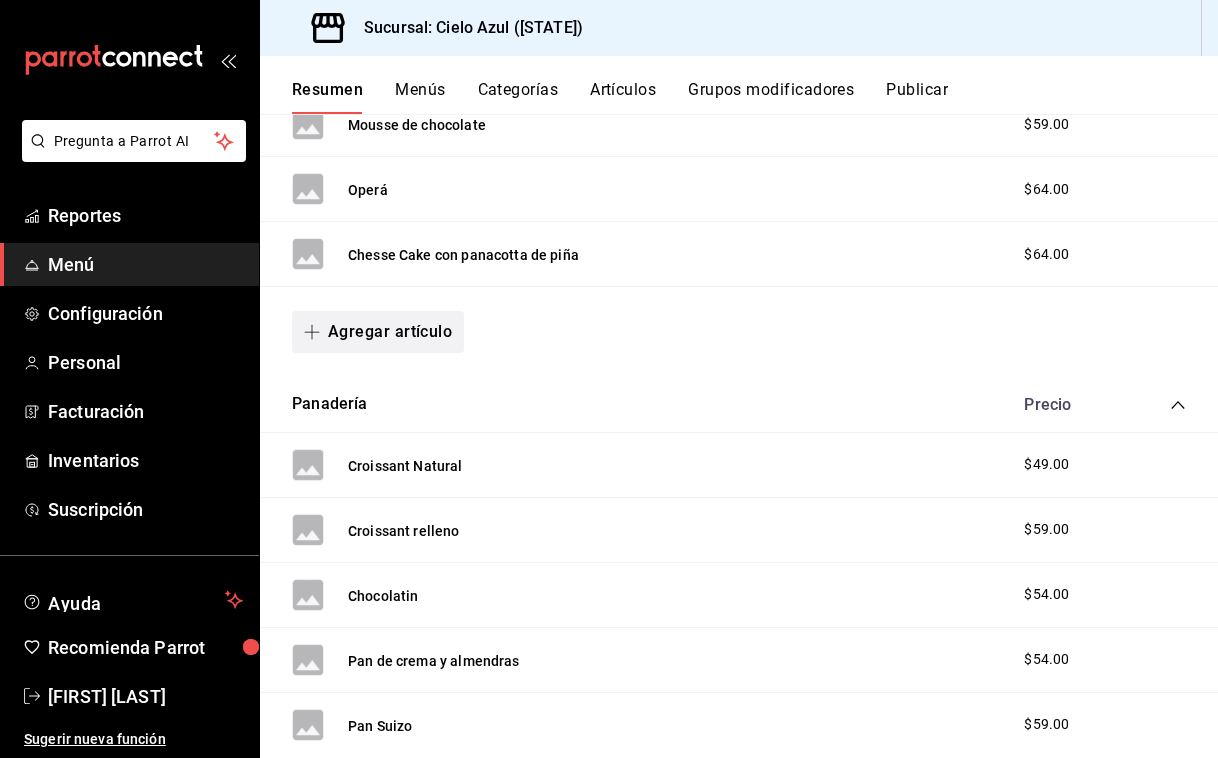 click on "Agregar artículo" at bounding box center [378, 332] 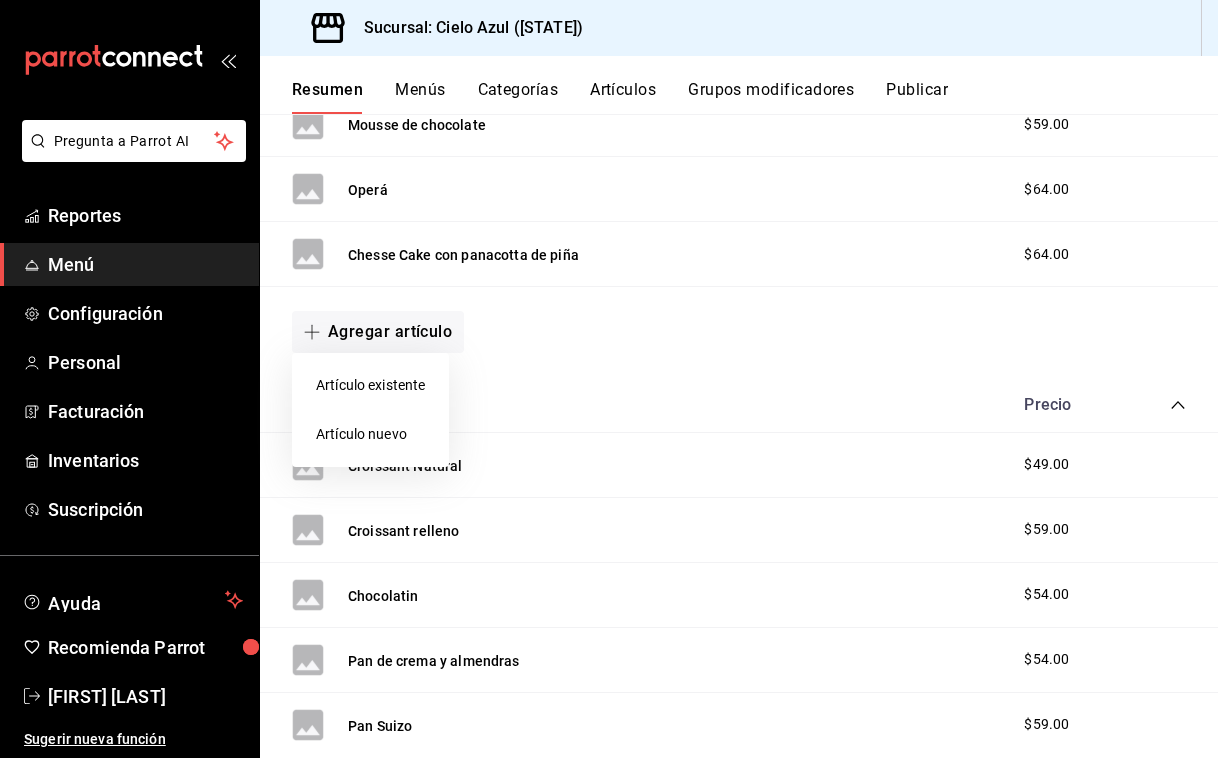 click on "Artículo nuevo" at bounding box center (370, 434) 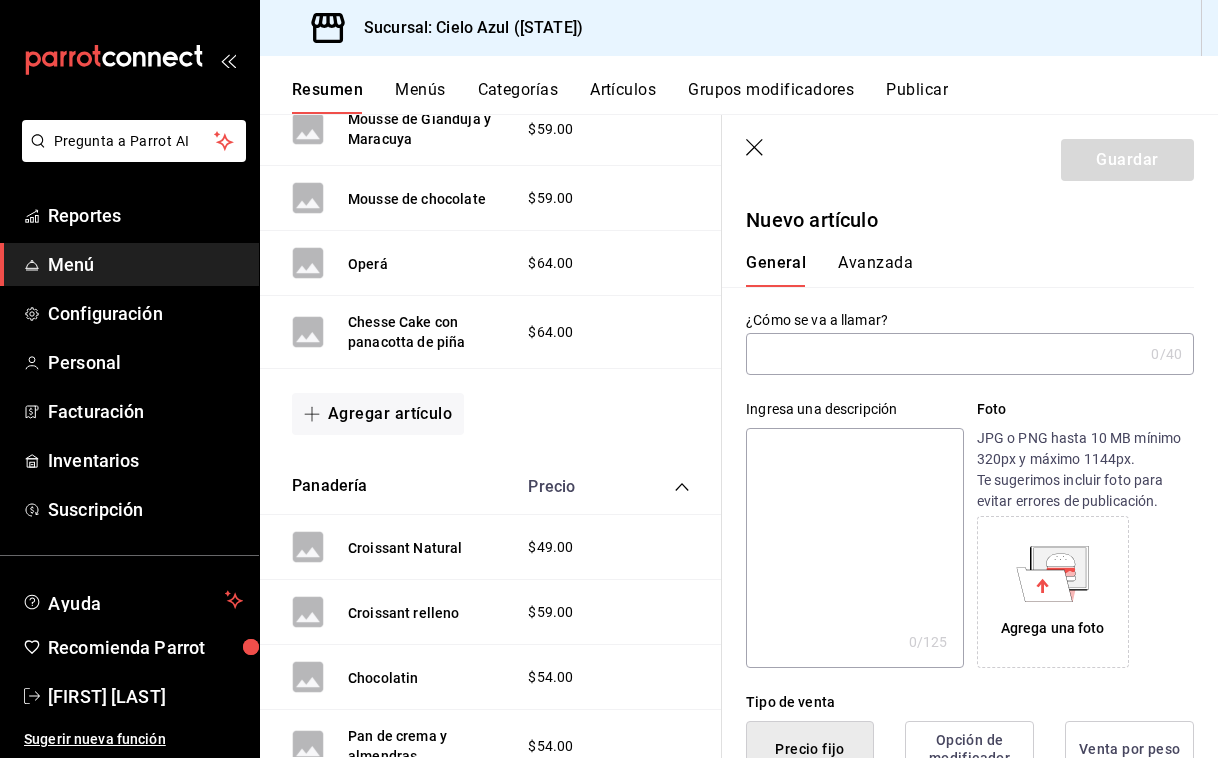 type on "c" 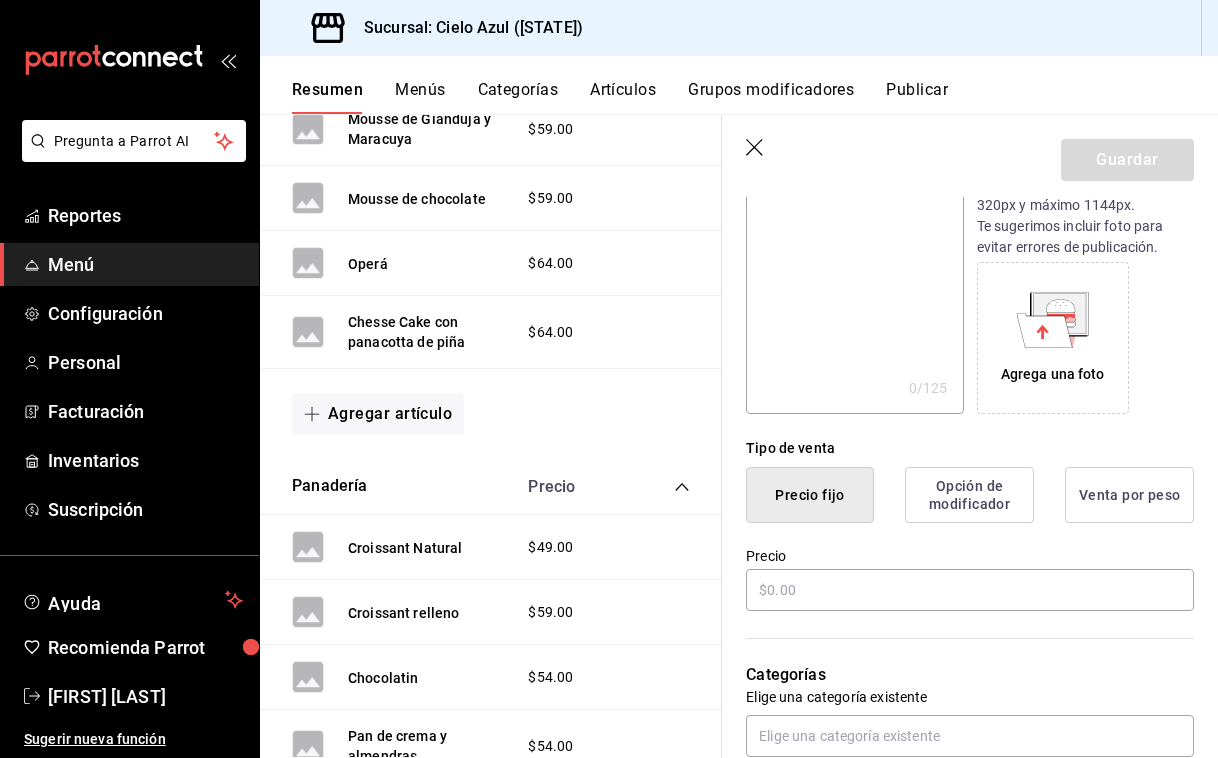 scroll, scrollTop: 300, scrollLeft: 0, axis: vertical 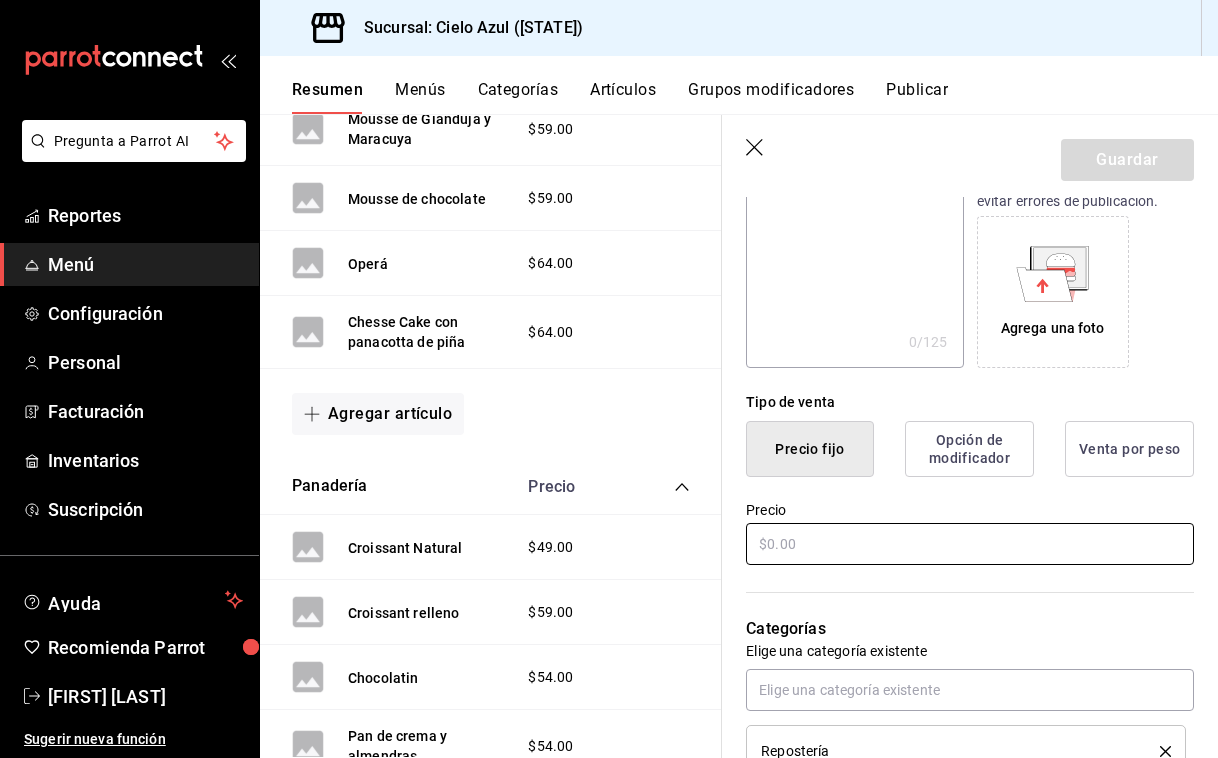 type on "Caja Macarrons 12pzas" 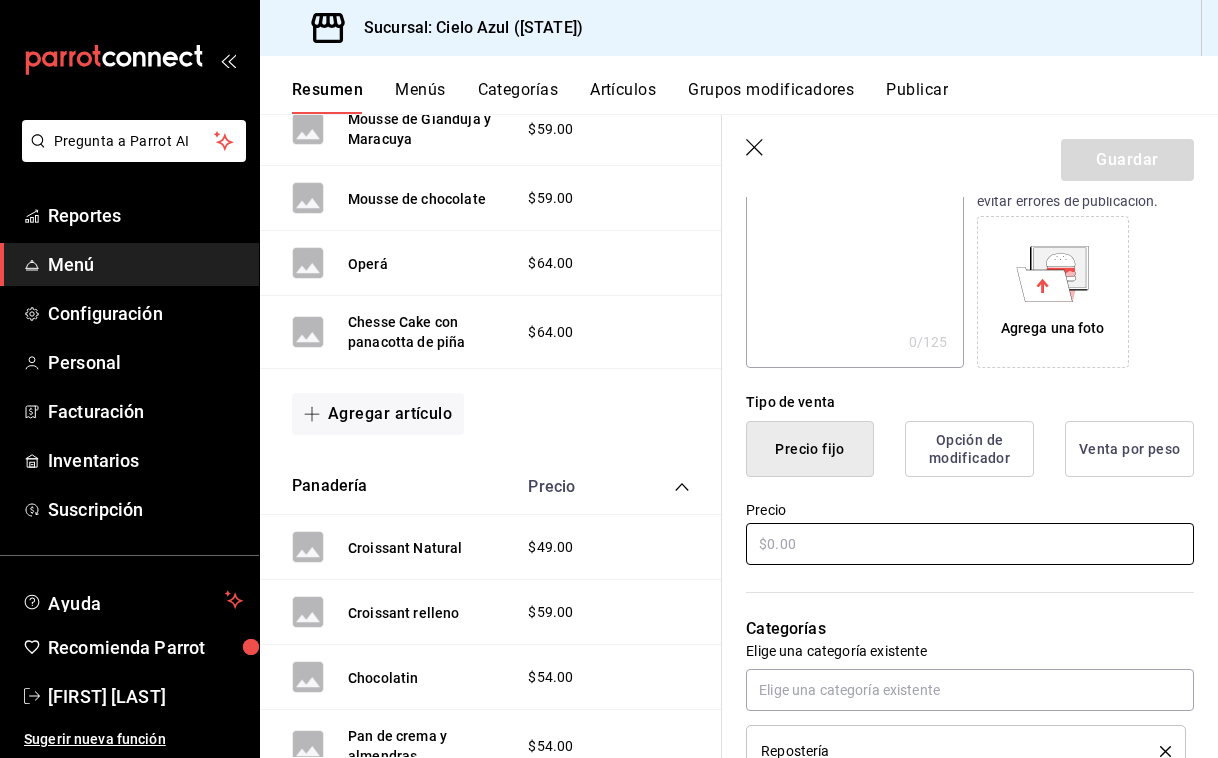 click at bounding box center [970, 544] 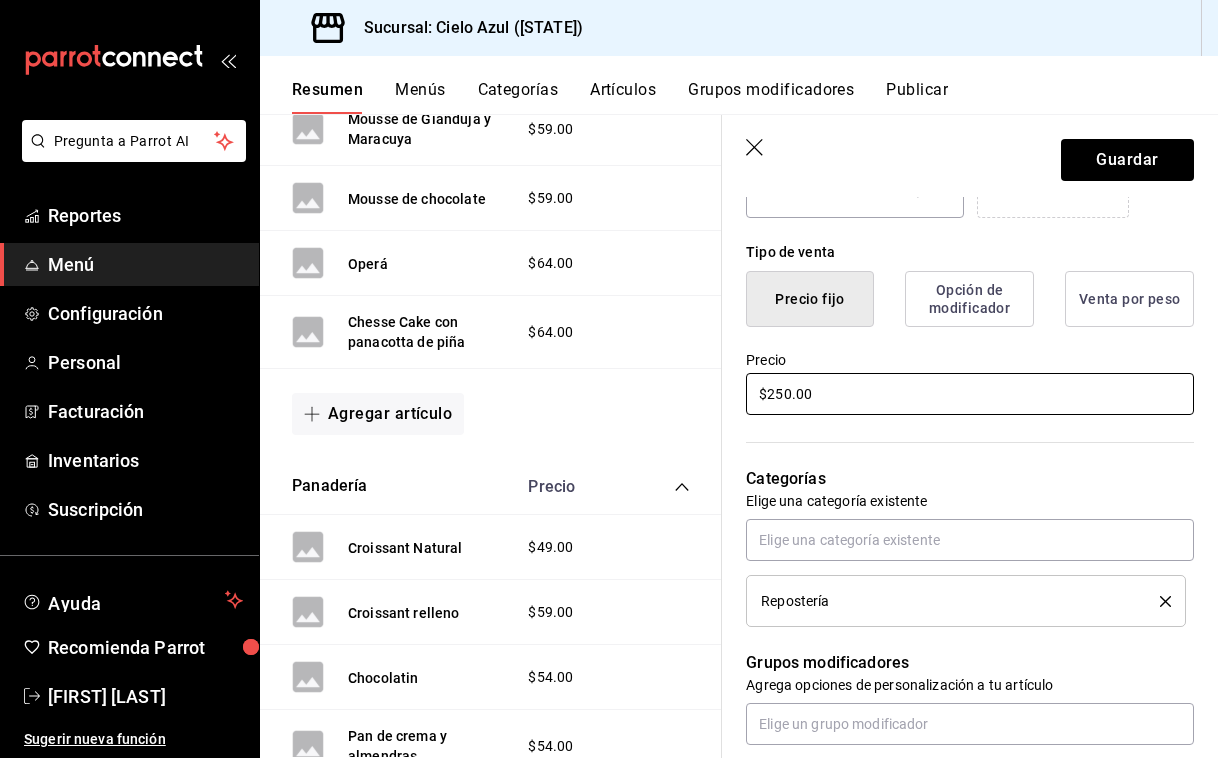 scroll, scrollTop: 500, scrollLeft: 0, axis: vertical 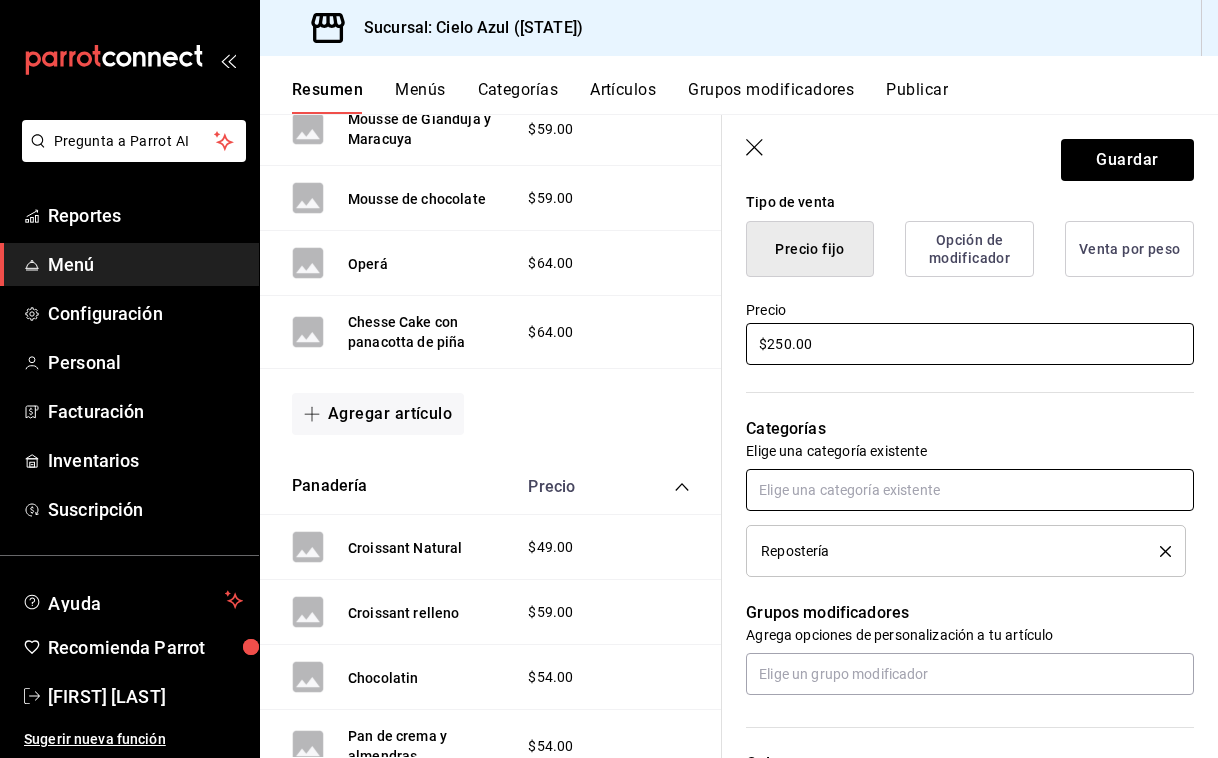 type on "$250.00" 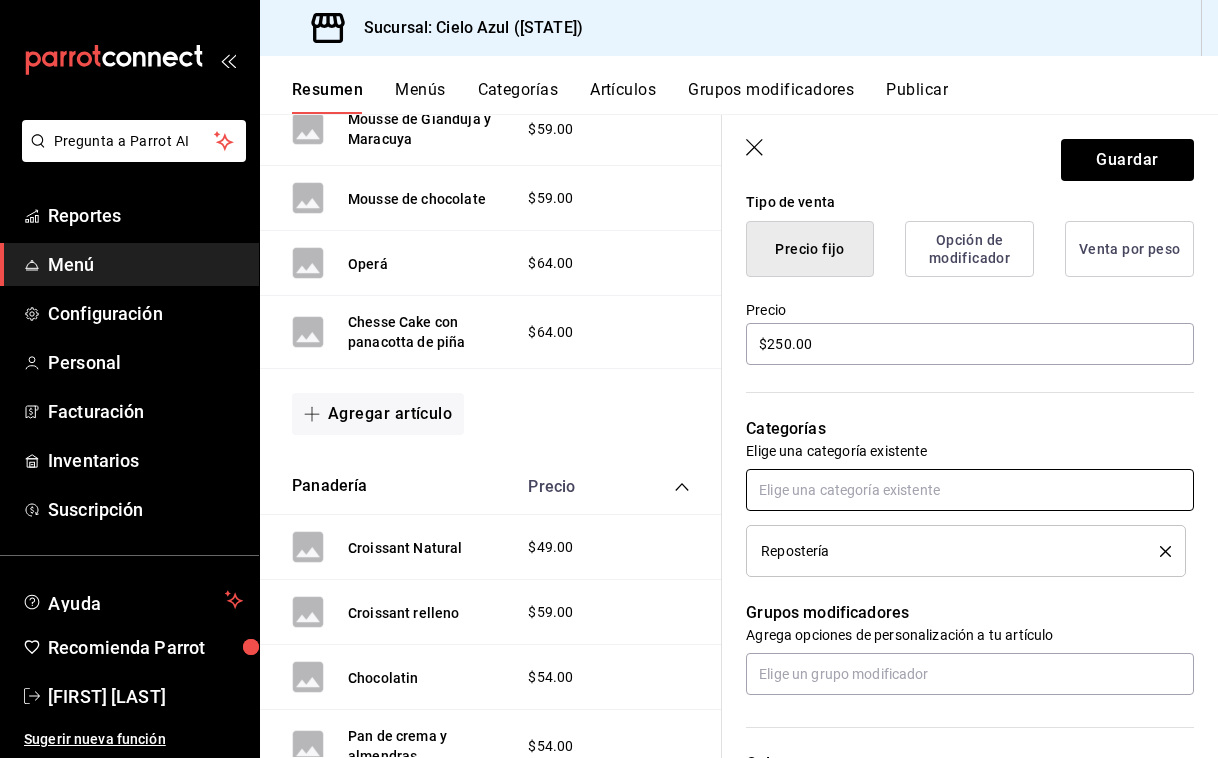 click at bounding box center (970, 490) 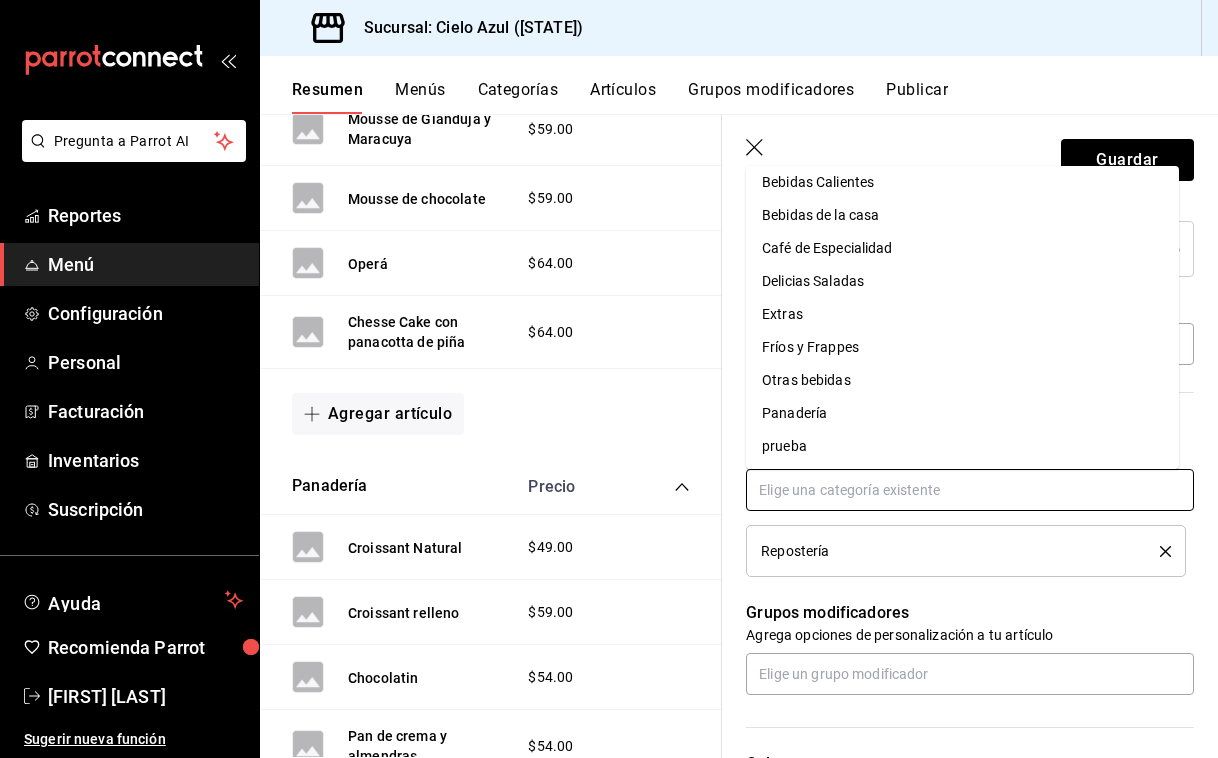 scroll, scrollTop: 10, scrollLeft: 0, axis: vertical 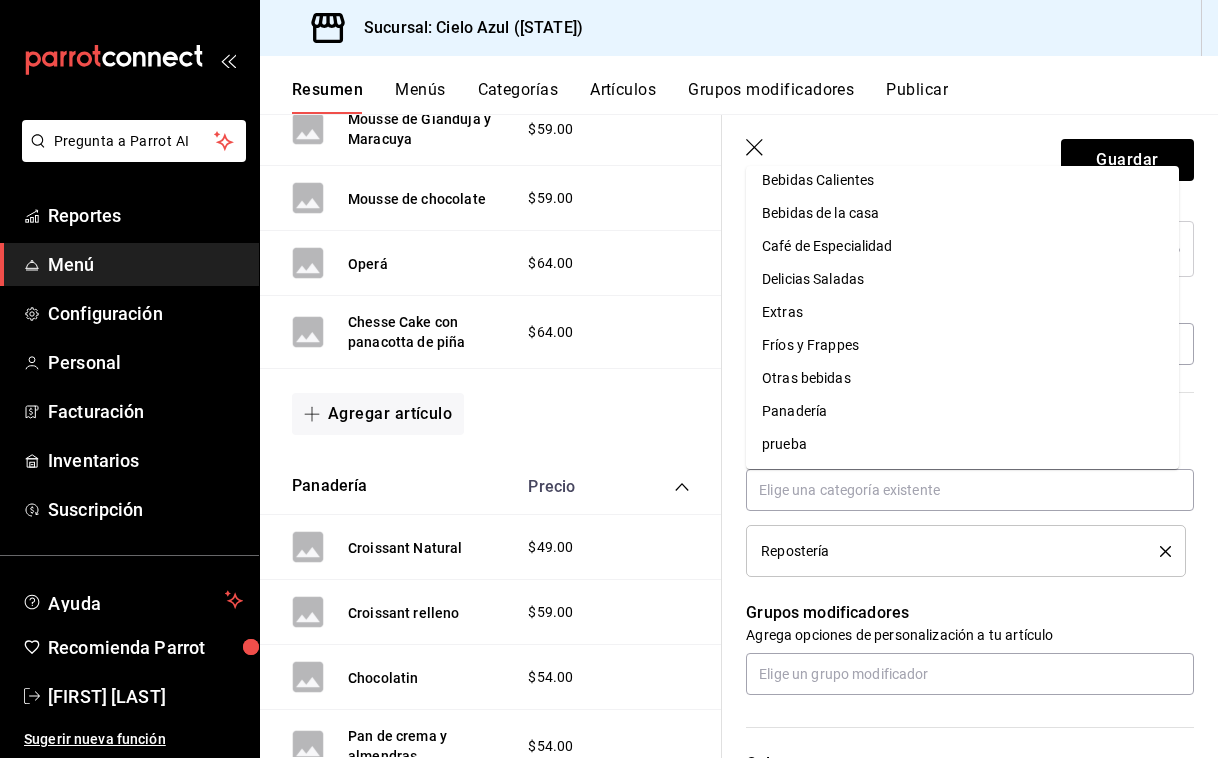 click on "Grupos modificadores" at bounding box center [970, 613] 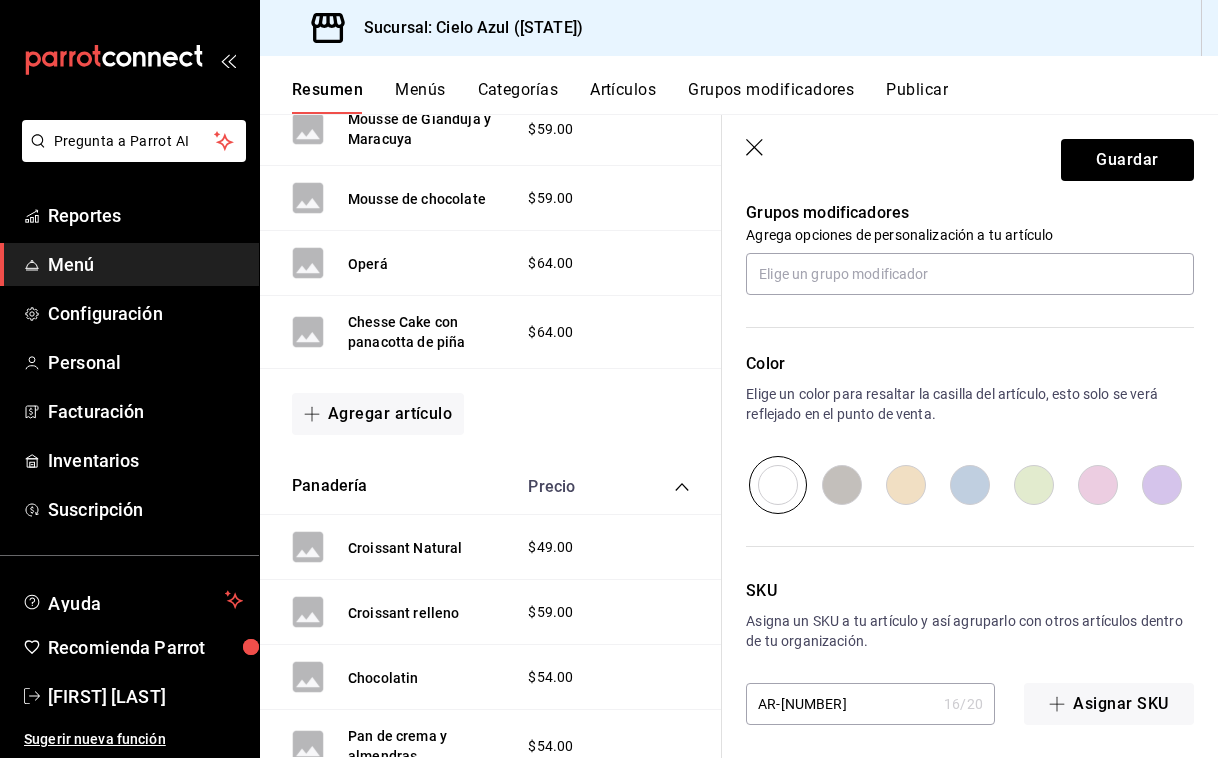 scroll, scrollTop: 907, scrollLeft: 0, axis: vertical 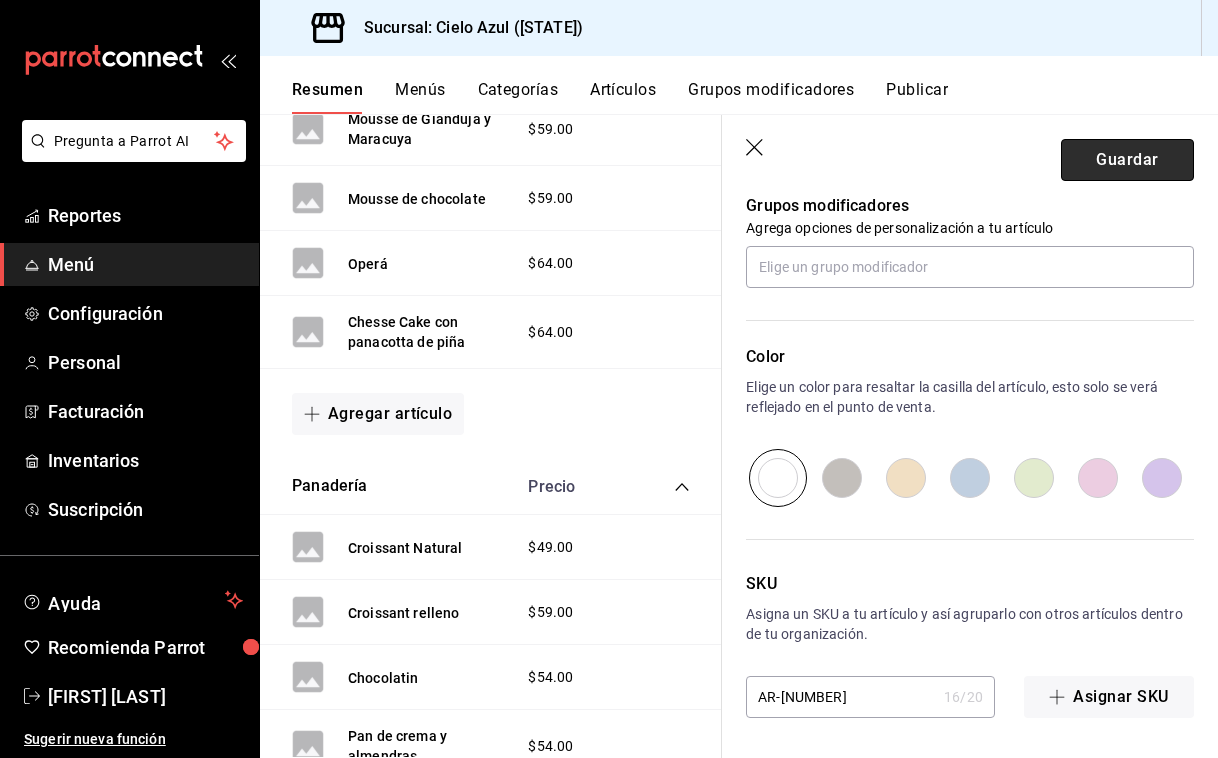 click on "Guardar" at bounding box center (1127, 160) 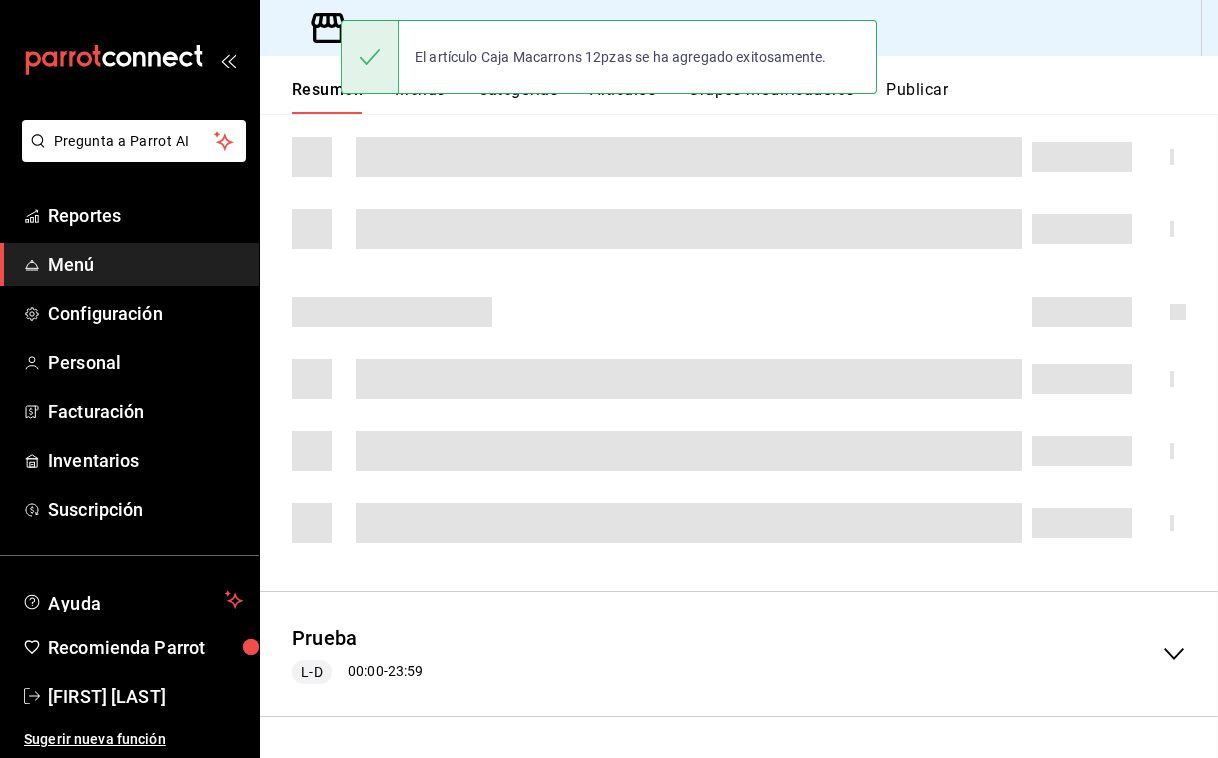 scroll, scrollTop: 0, scrollLeft: 0, axis: both 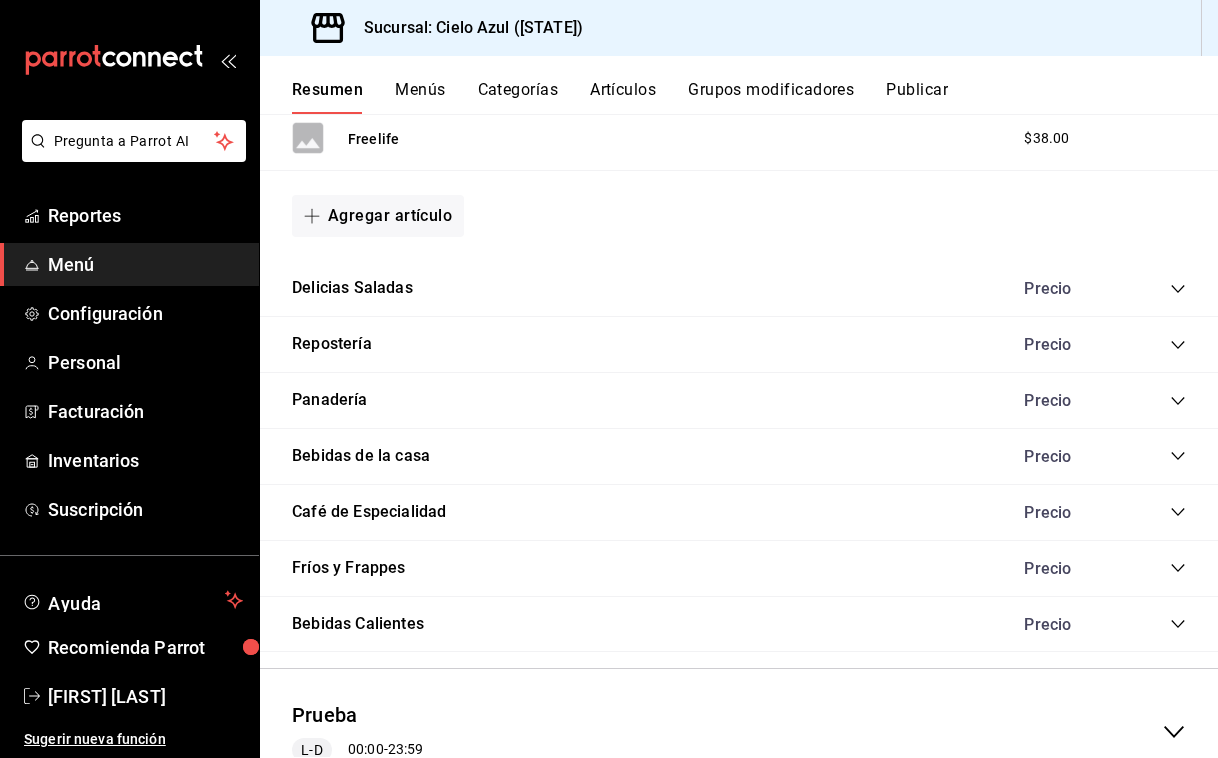 click 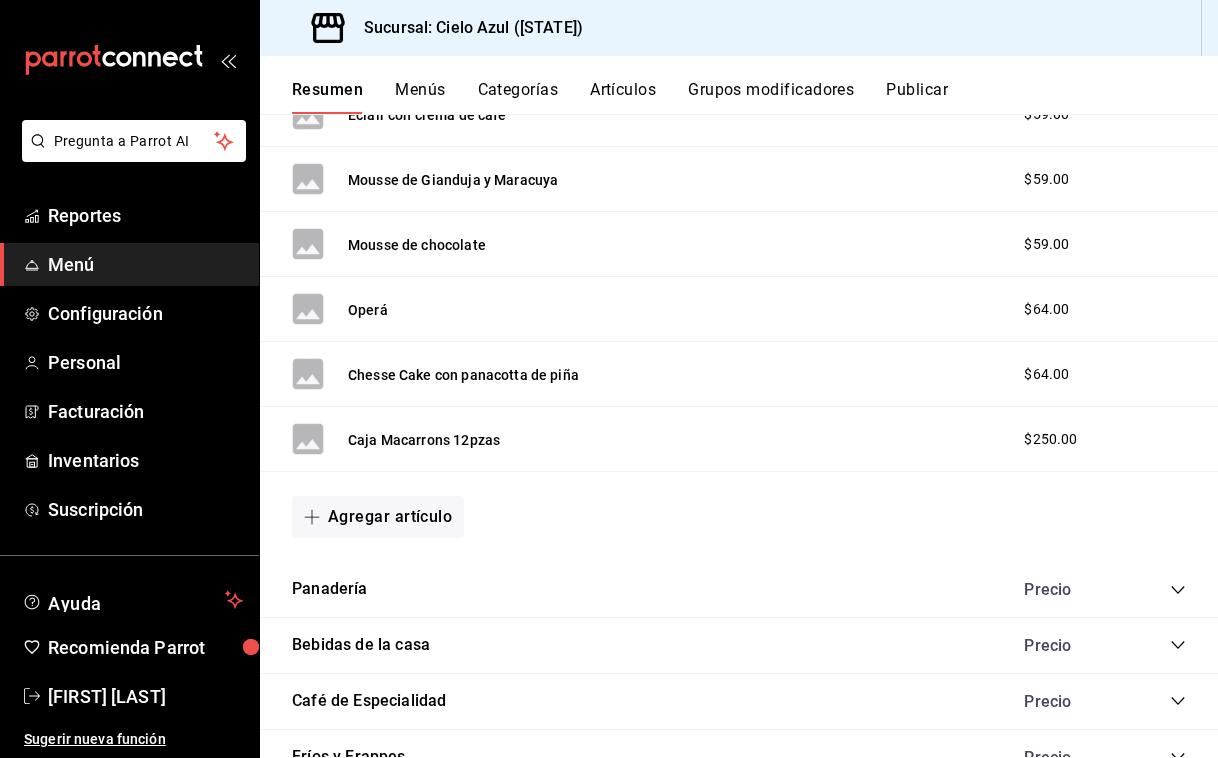 scroll, scrollTop: 1309, scrollLeft: 0, axis: vertical 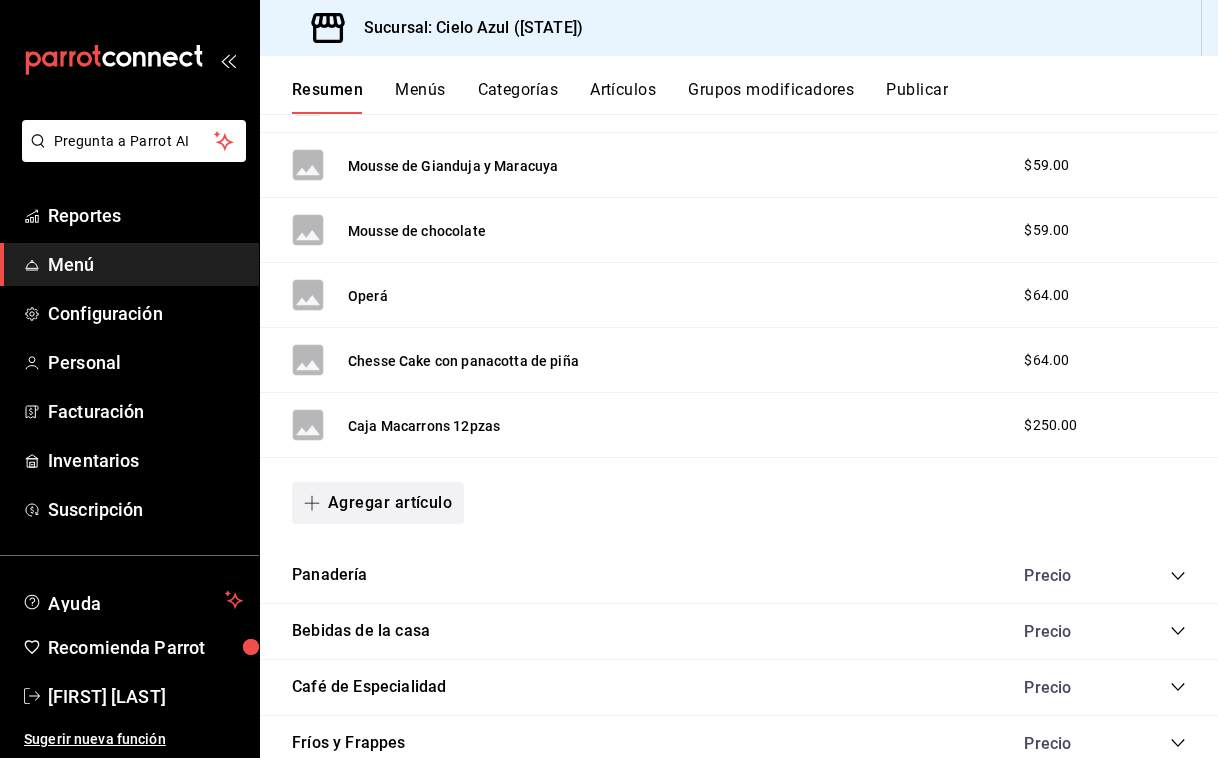 click on "Agregar artículo" at bounding box center [378, 503] 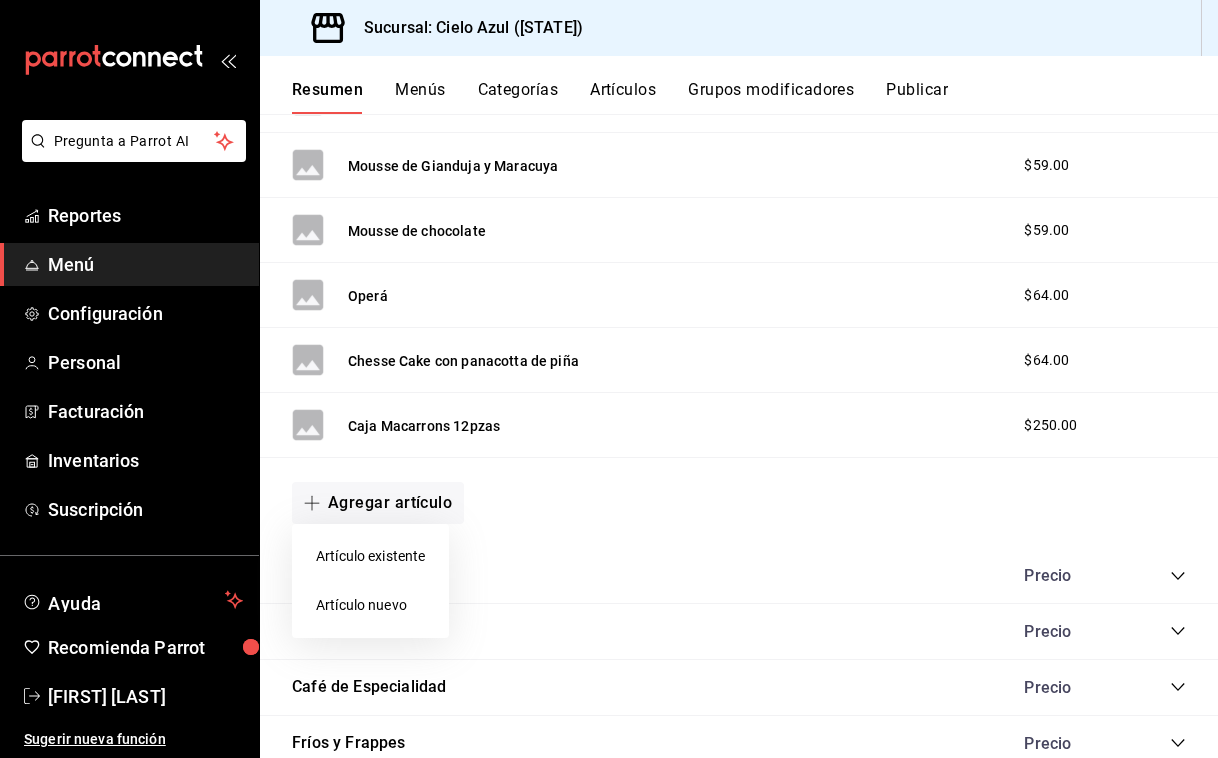 click on "Artículo nuevo" at bounding box center [370, 605] 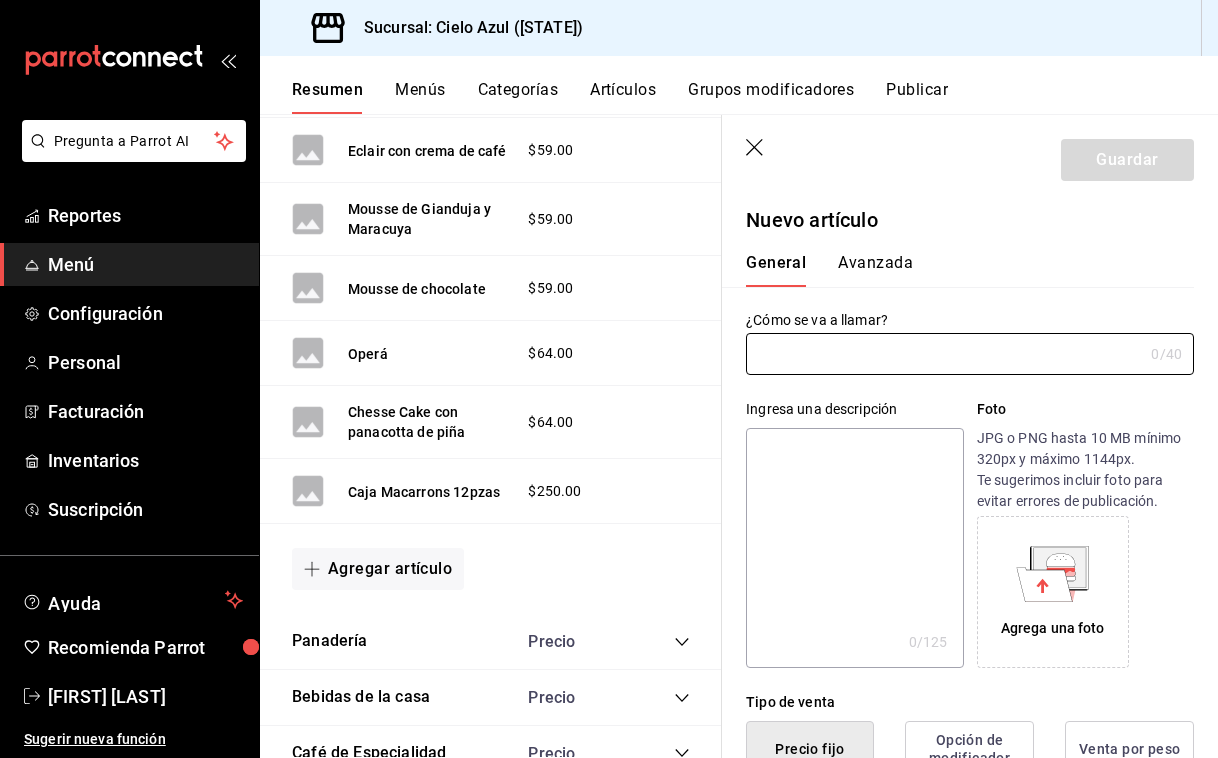 type on "AR-[NUMBER]" 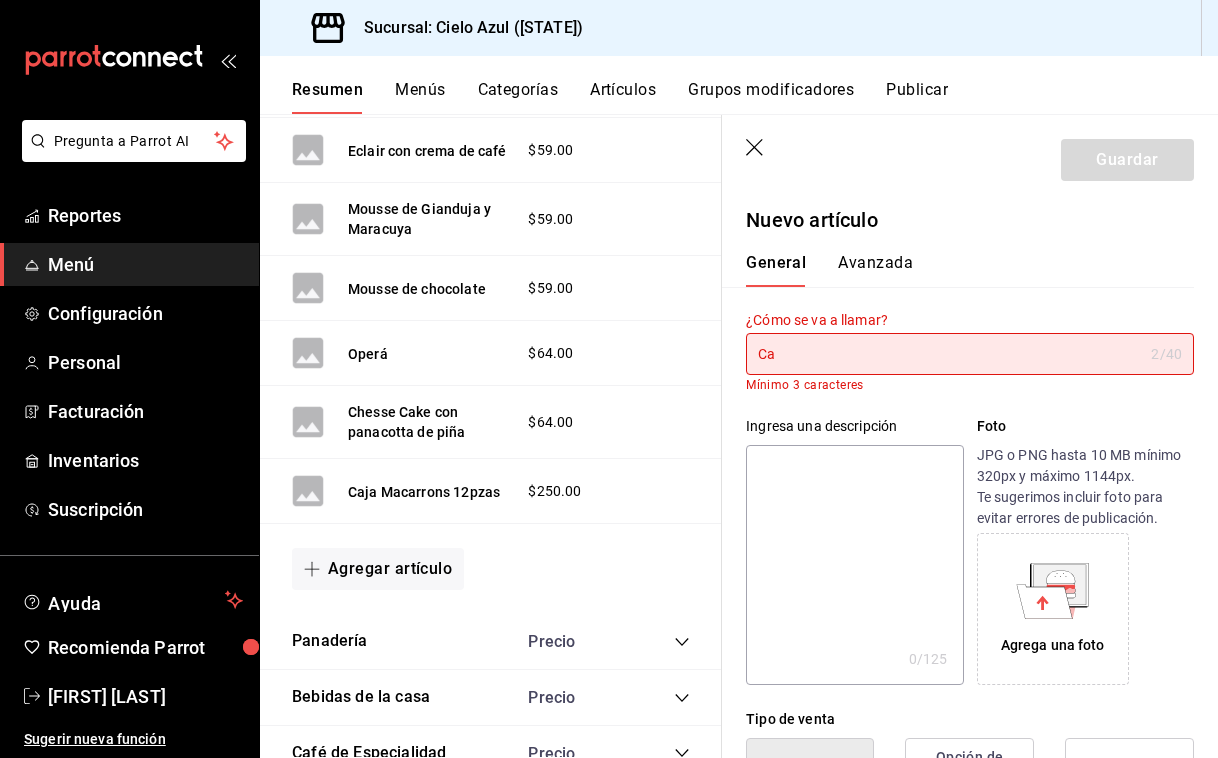 type on "C" 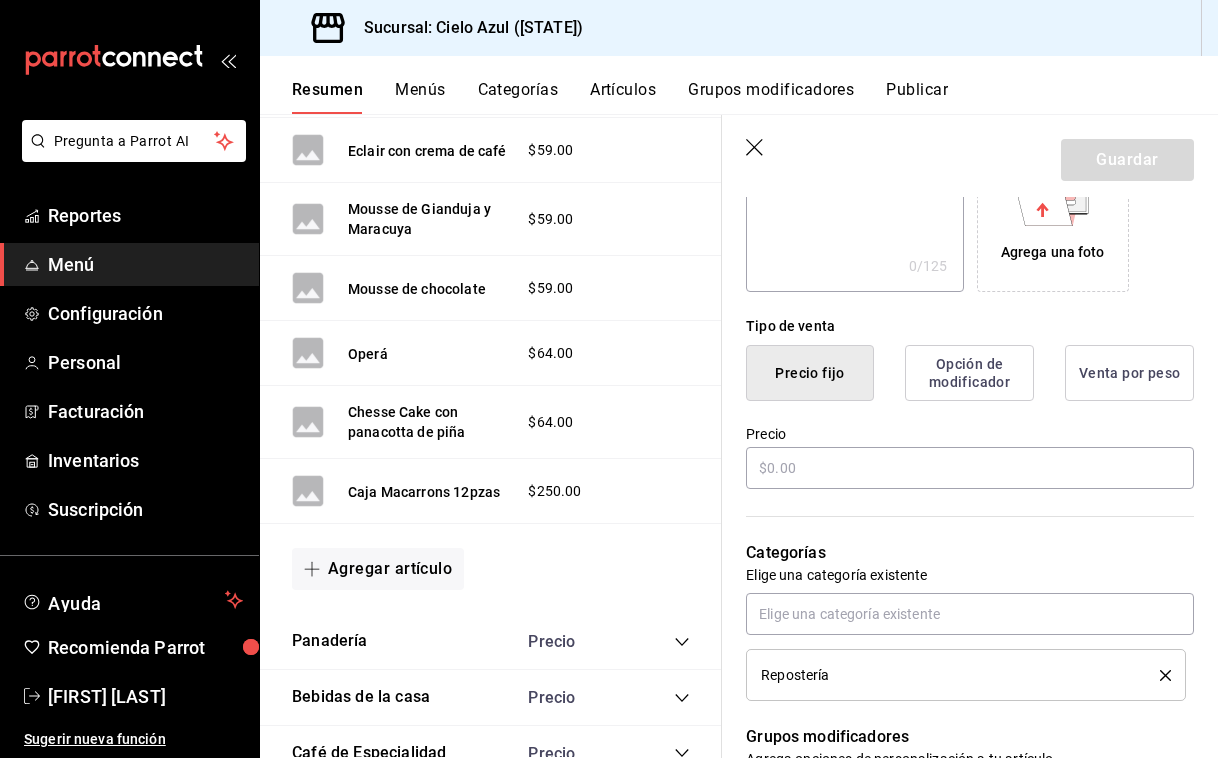 scroll, scrollTop: 400, scrollLeft: 0, axis: vertical 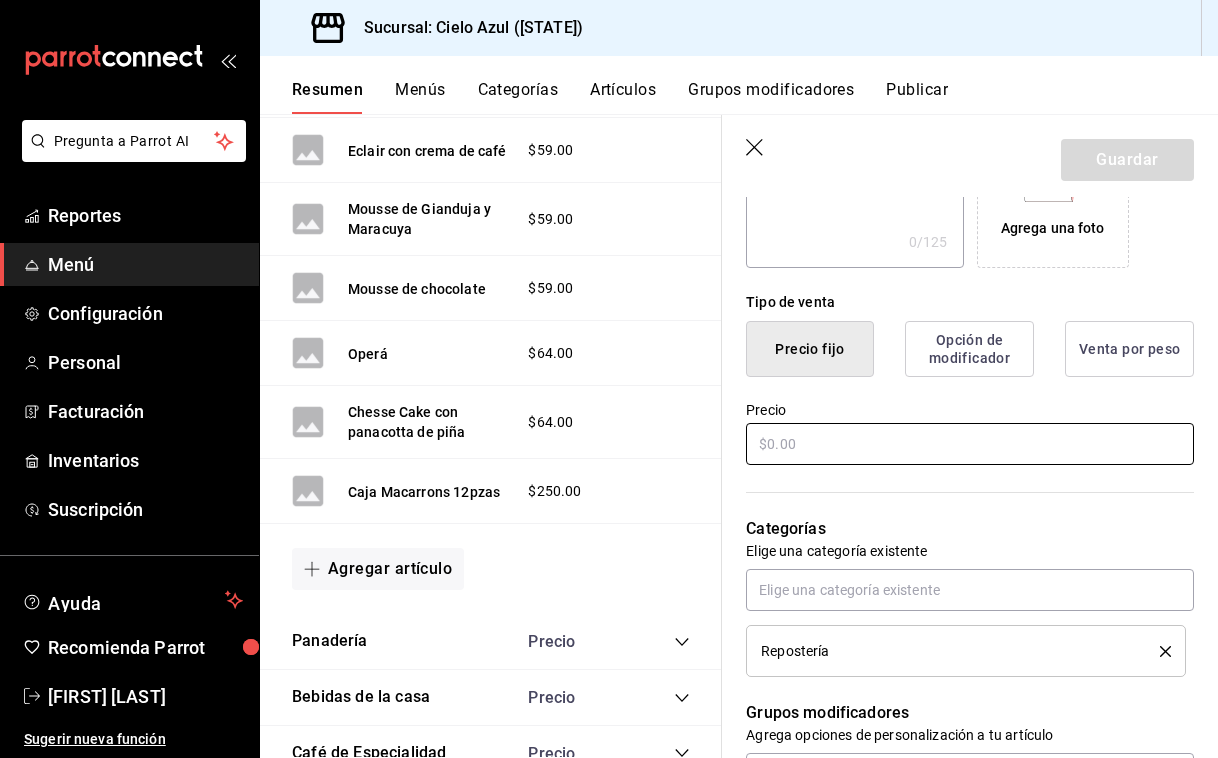 type on "Macarron pieza" 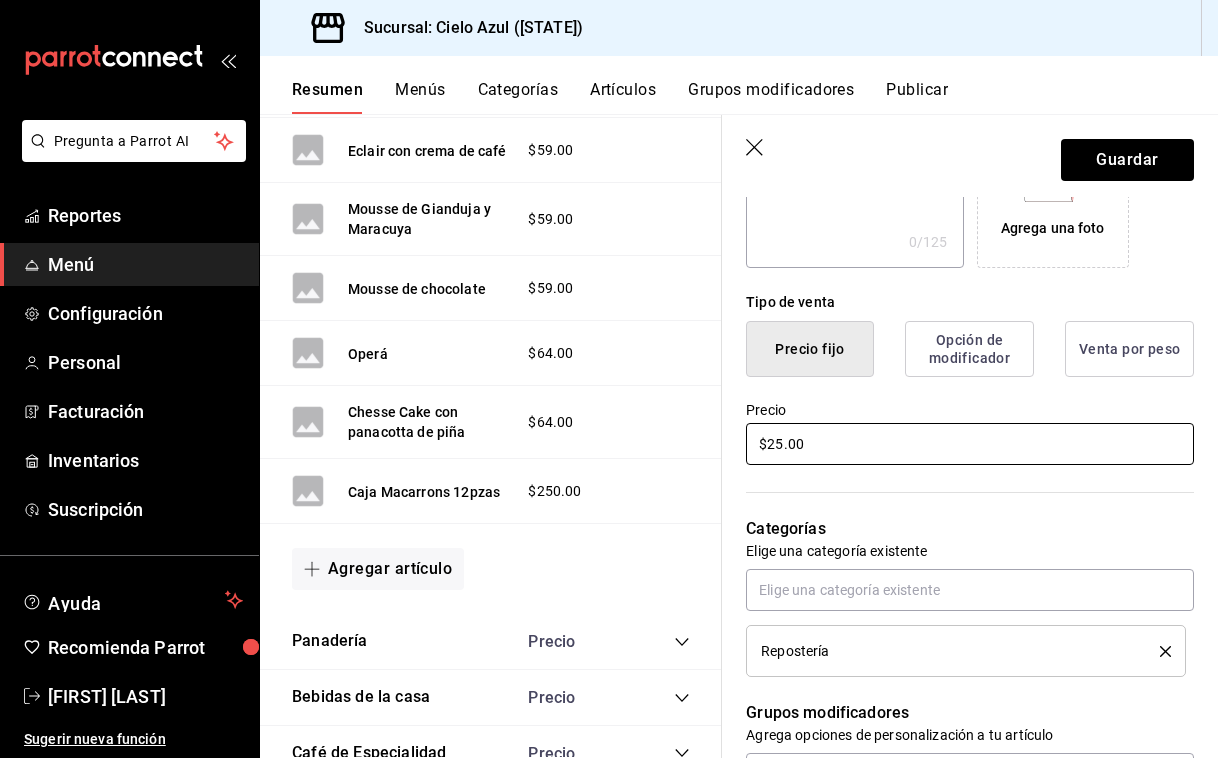 type on "$25.00" 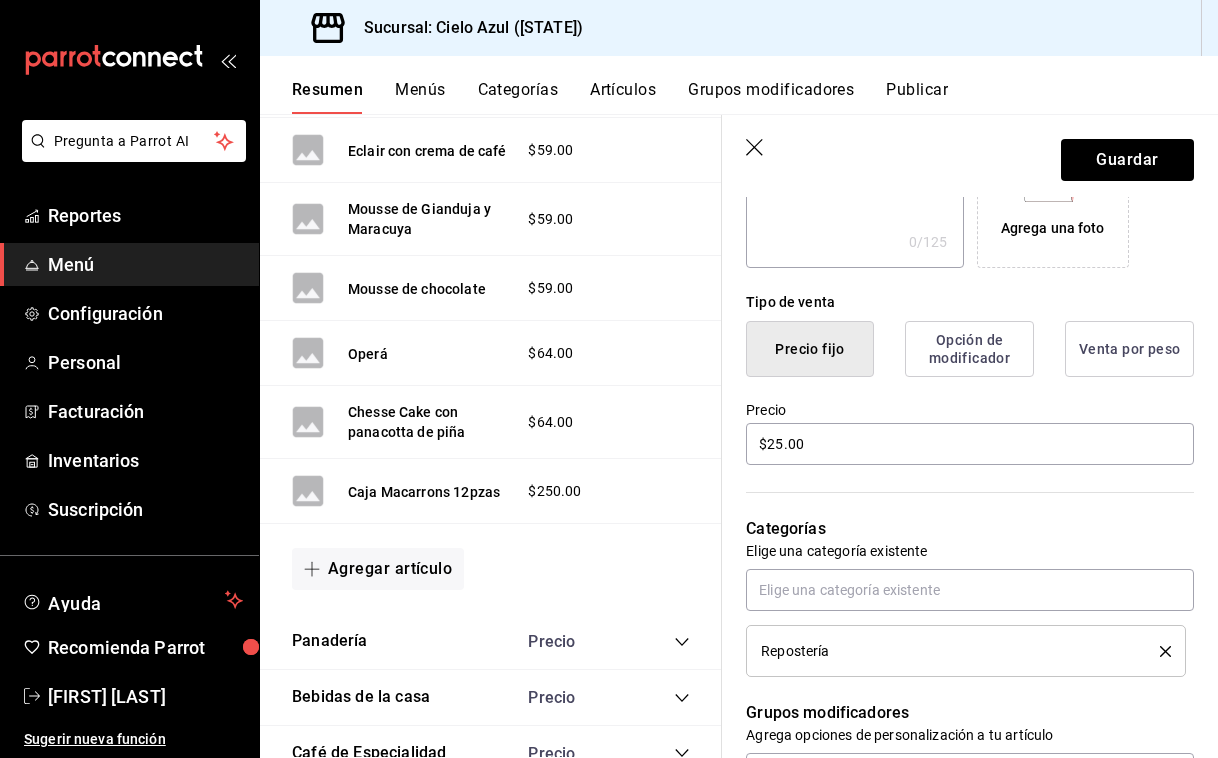 click on "Categorías Elige una categoría existente Repostería" at bounding box center [958, 572] 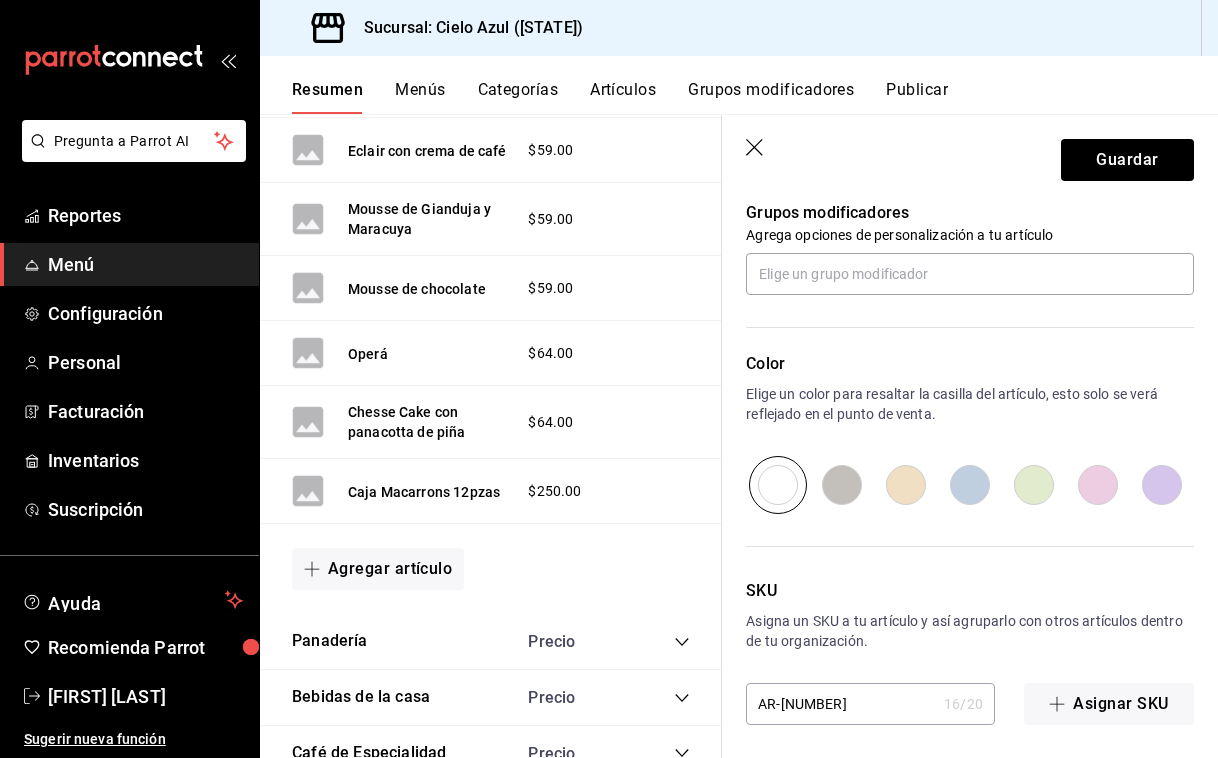scroll, scrollTop: 907, scrollLeft: 0, axis: vertical 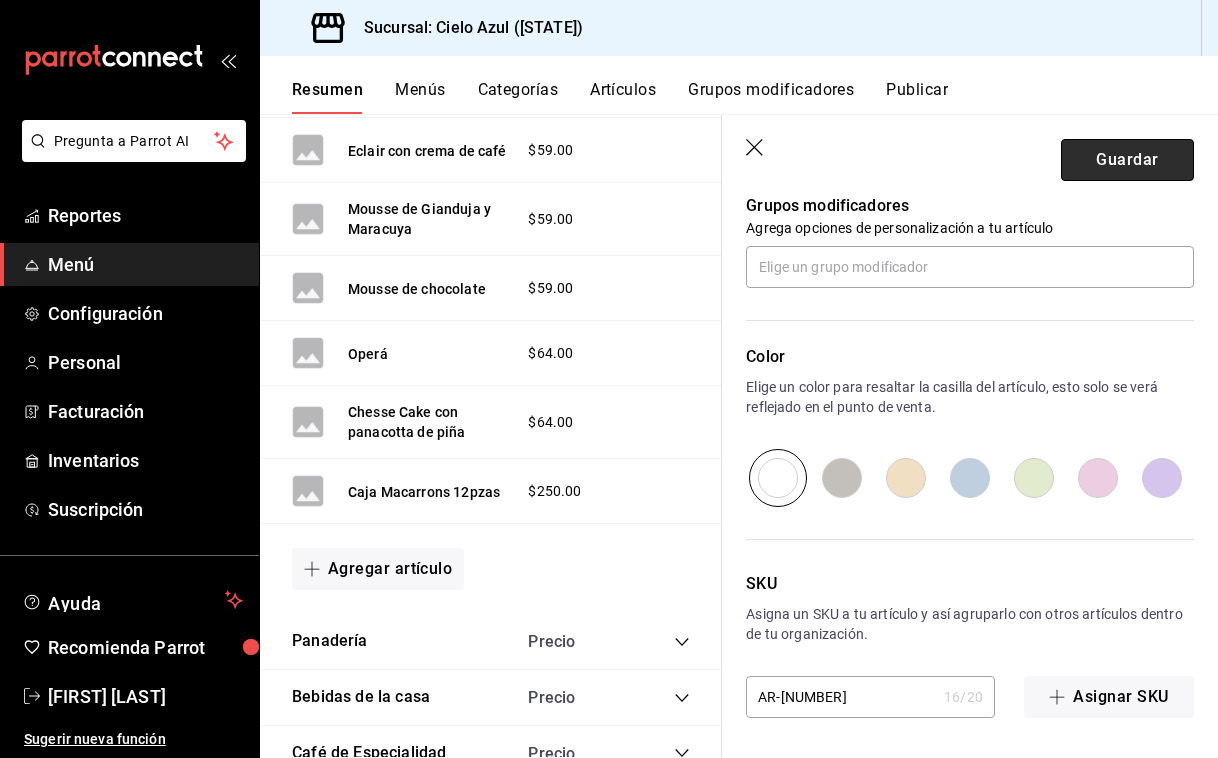 click on "Guardar" at bounding box center (1127, 160) 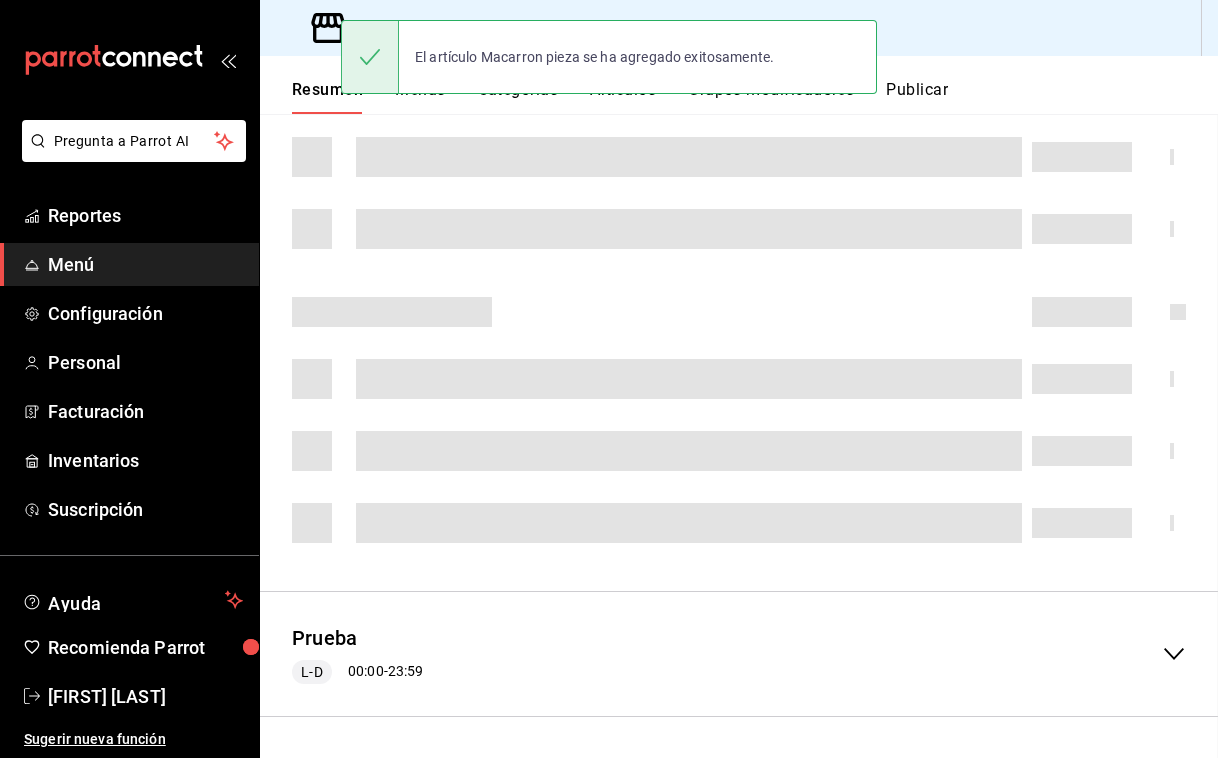 scroll, scrollTop: 0, scrollLeft: 0, axis: both 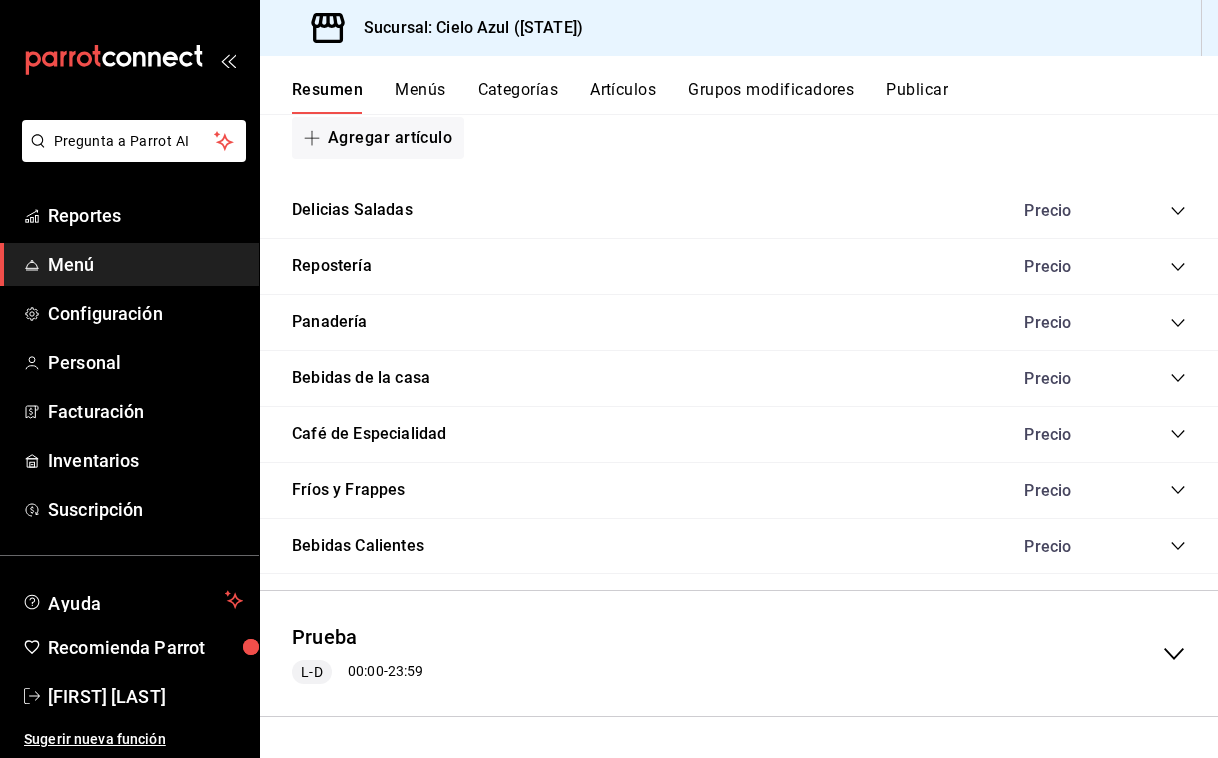 click 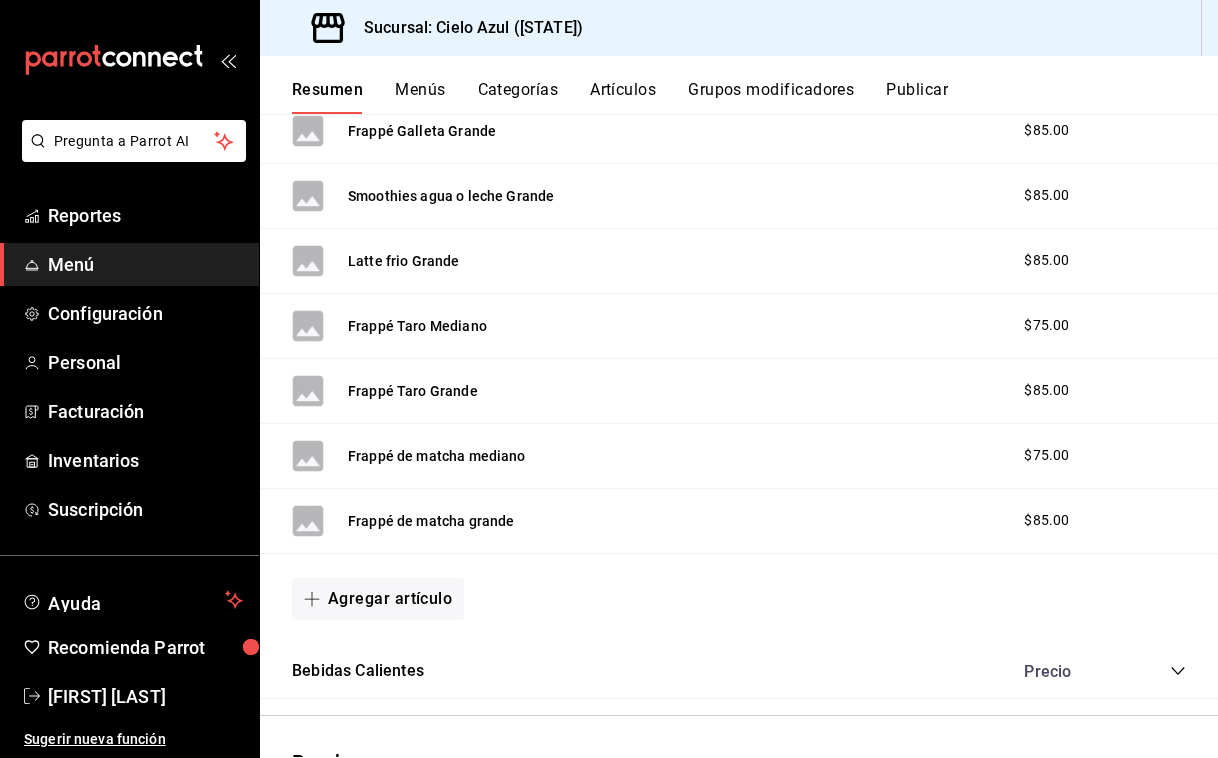 scroll, scrollTop: 2187, scrollLeft: 0, axis: vertical 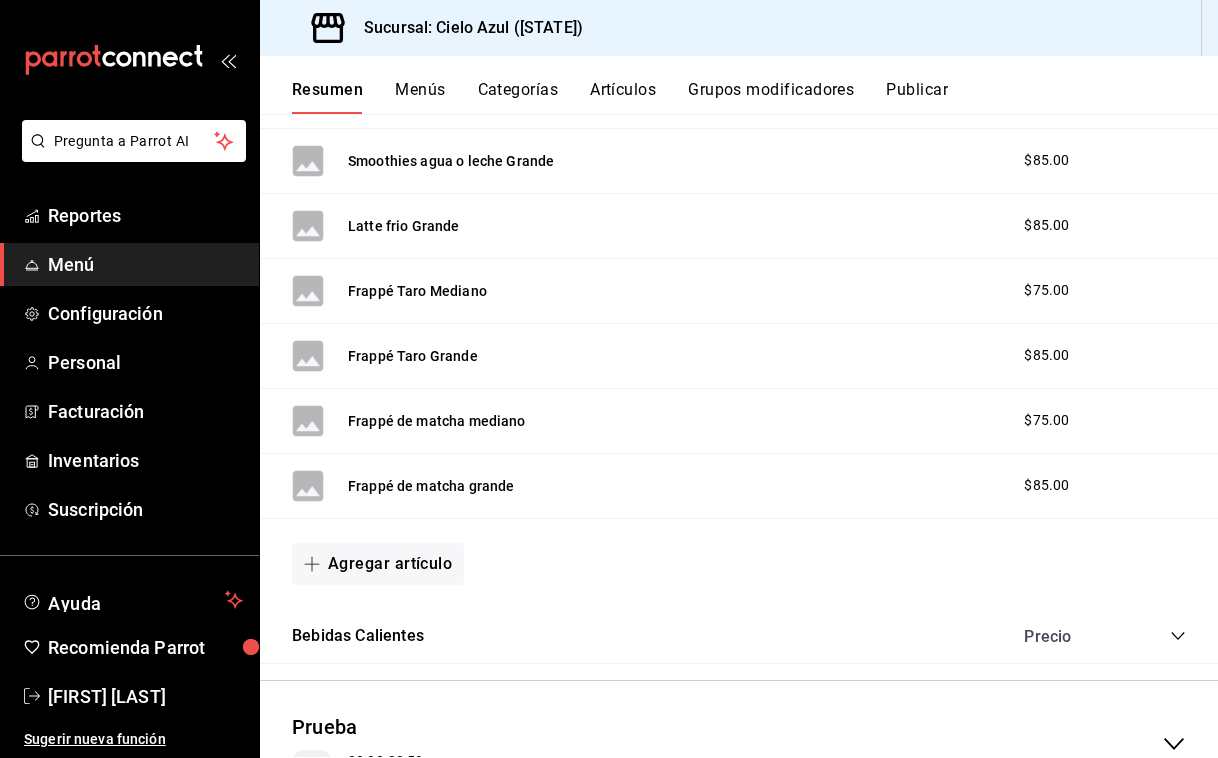 click on "Agregar artículo" at bounding box center (378, 564) 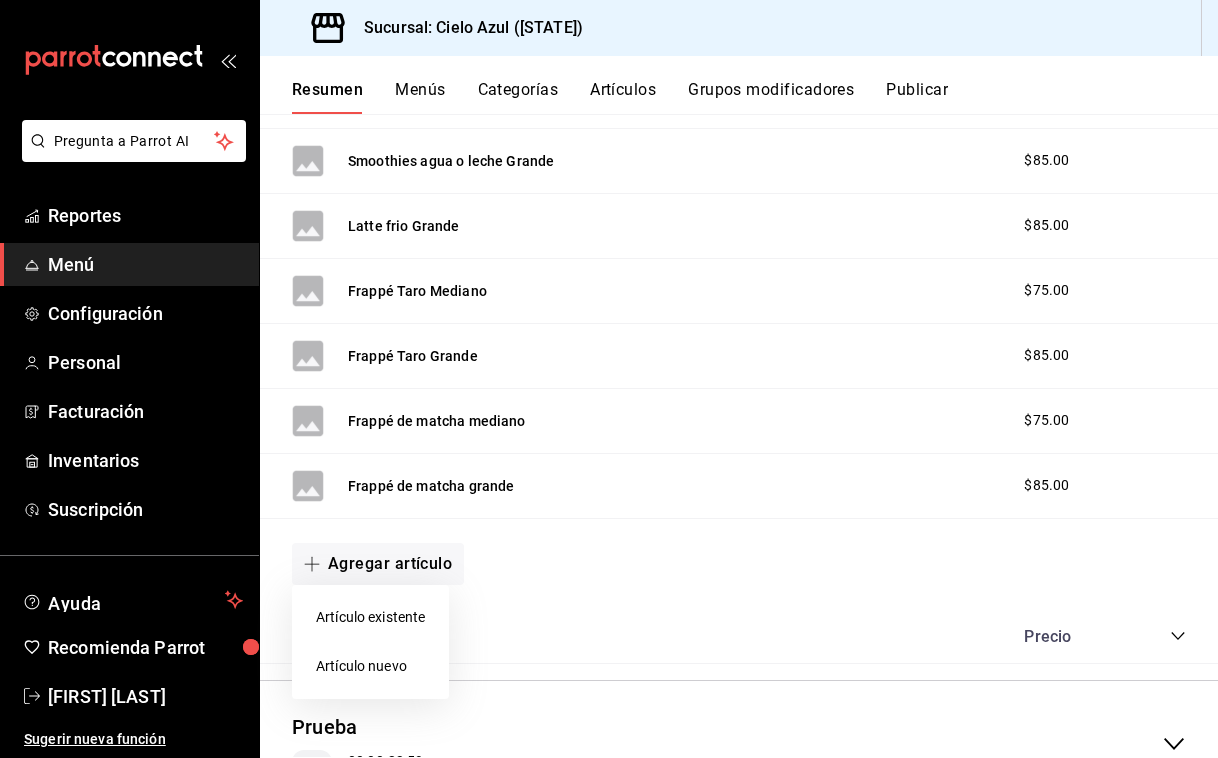 click on "Artículo nuevo" at bounding box center [370, 666] 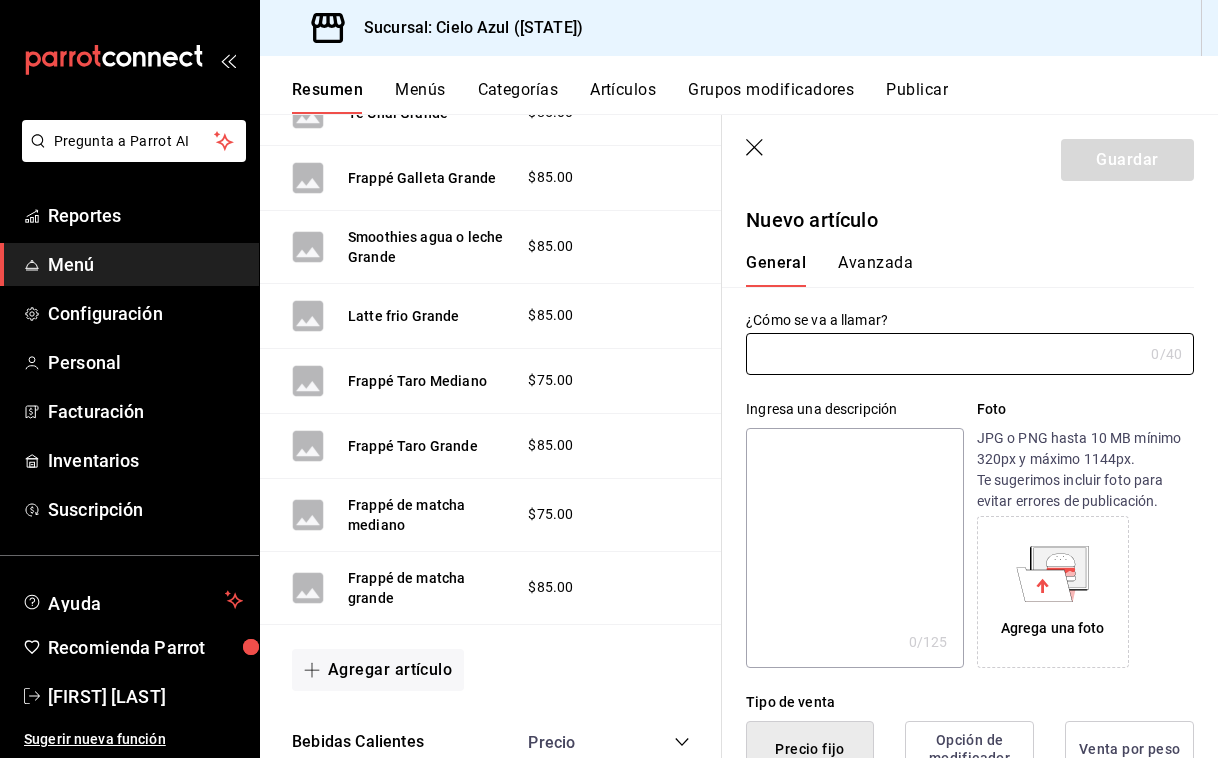 type on "AR-[NUMBER]" 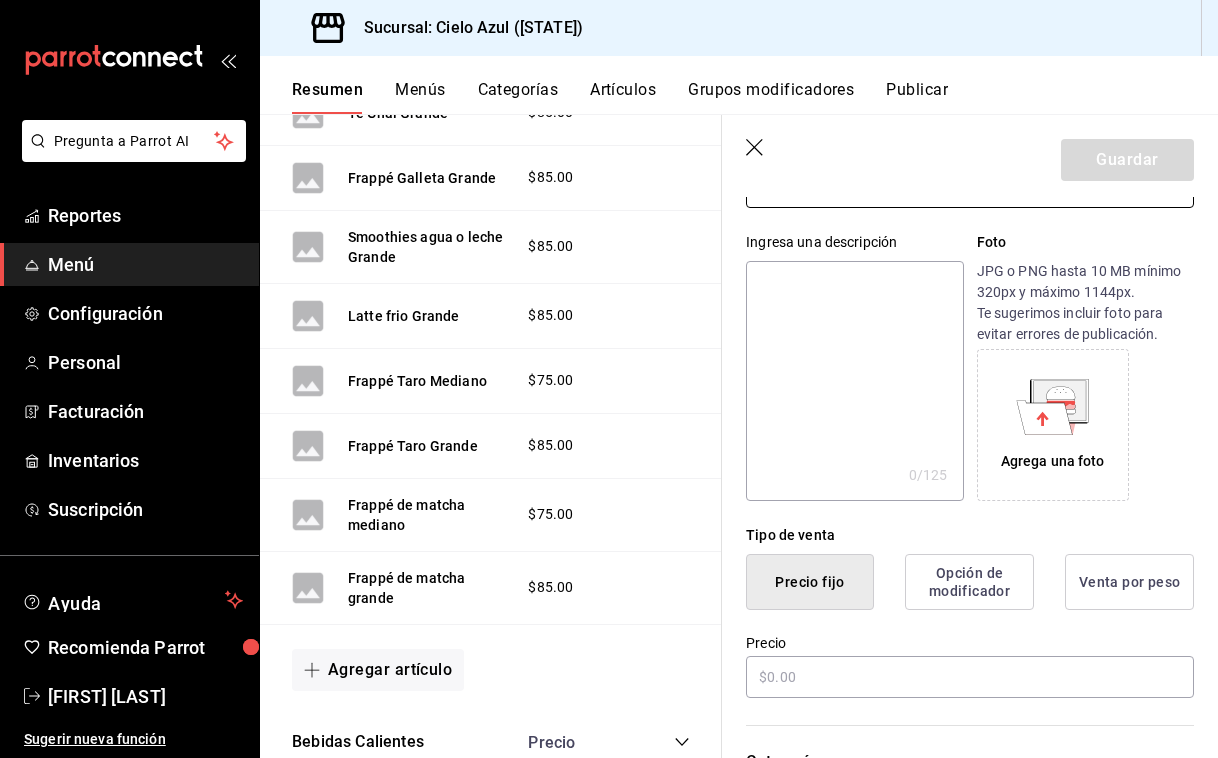 scroll, scrollTop: 300, scrollLeft: 0, axis: vertical 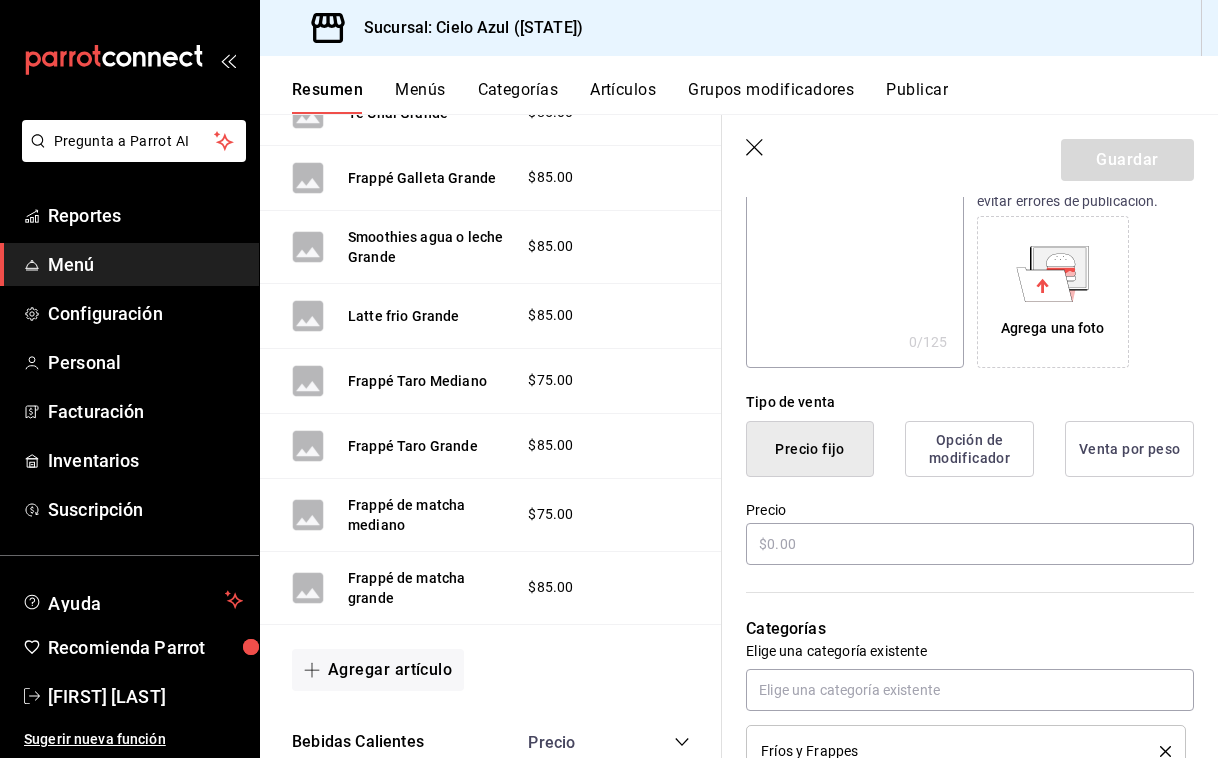 type on "Frappé cajeta mediano" 